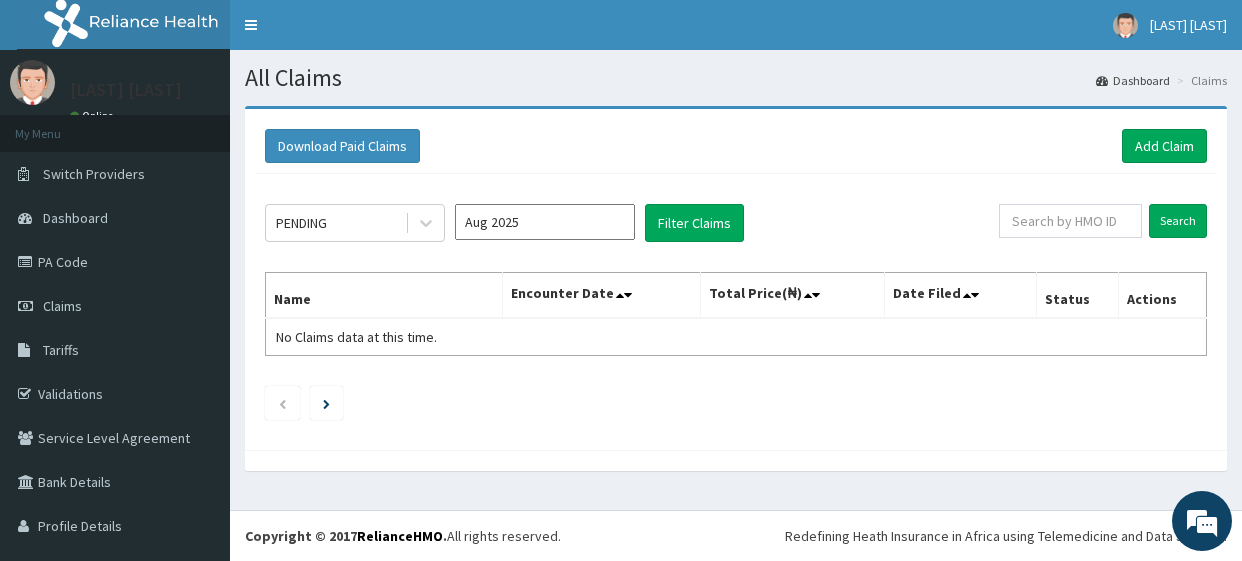 scroll, scrollTop: 0, scrollLeft: 0, axis: both 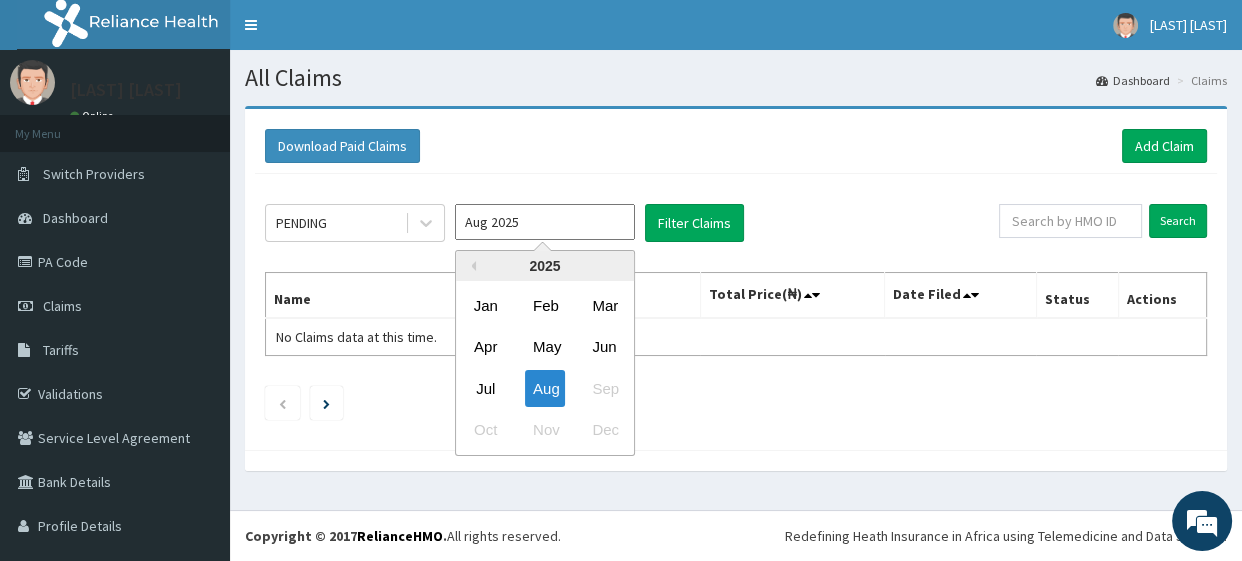 click on "Aug 2025" at bounding box center (545, 222) 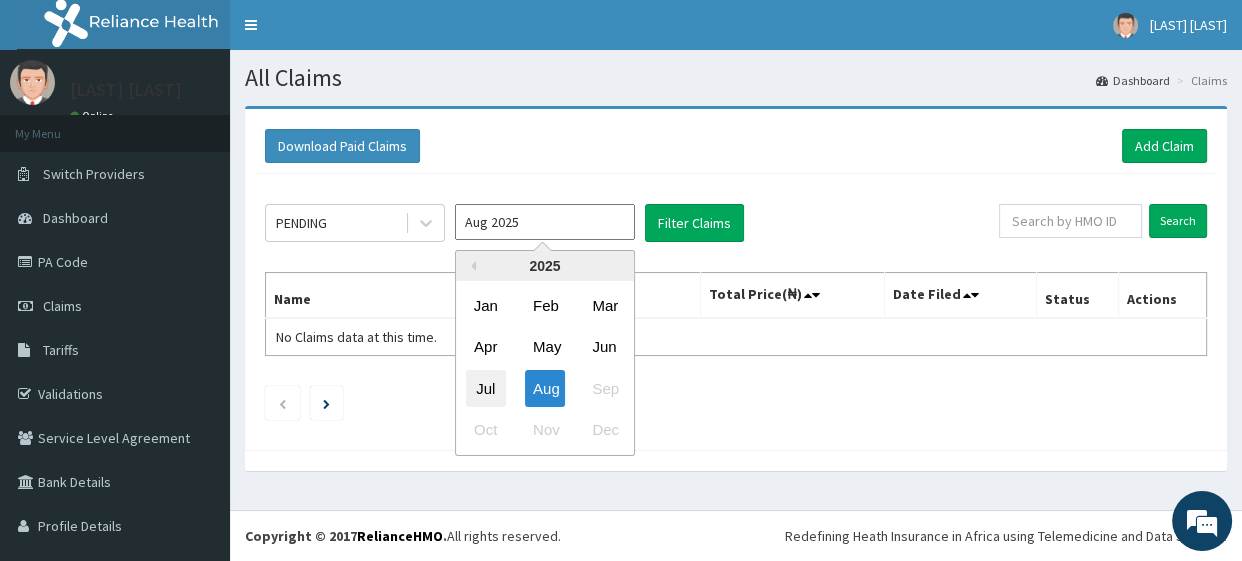 click on "Jul" at bounding box center (486, 388) 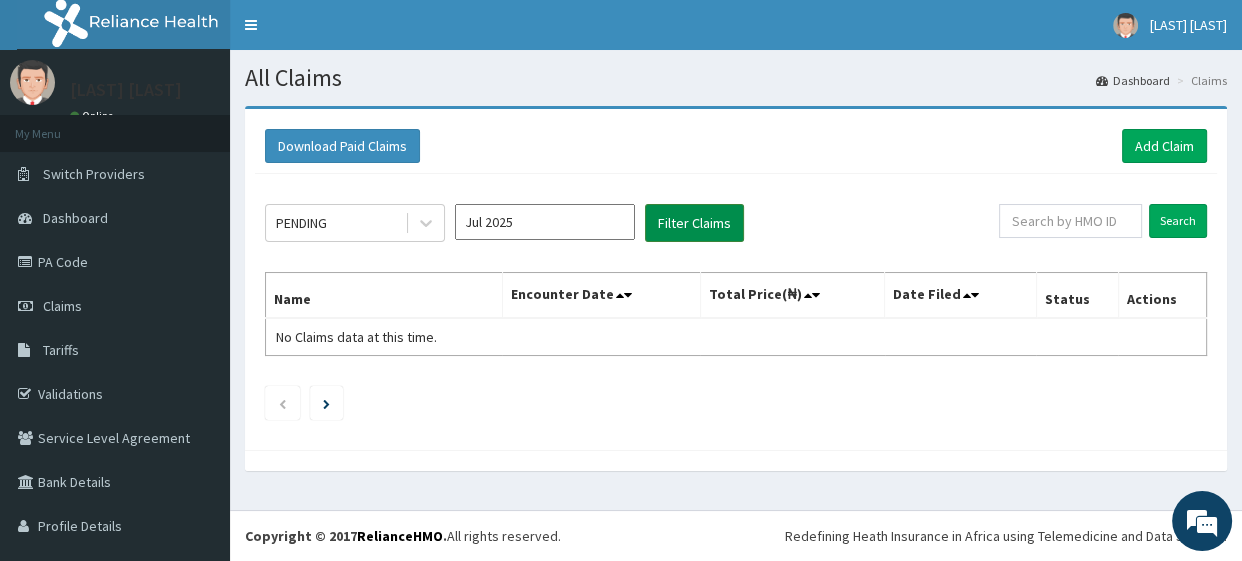 click on "Filter Claims" at bounding box center (694, 223) 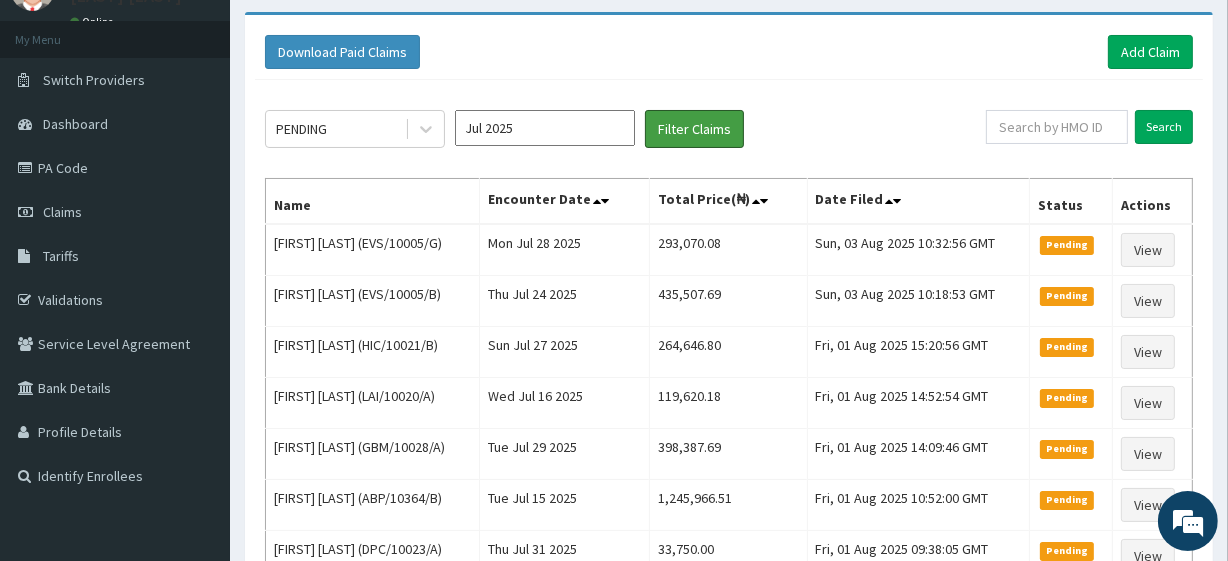 scroll, scrollTop: 96, scrollLeft: 0, axis: vertical 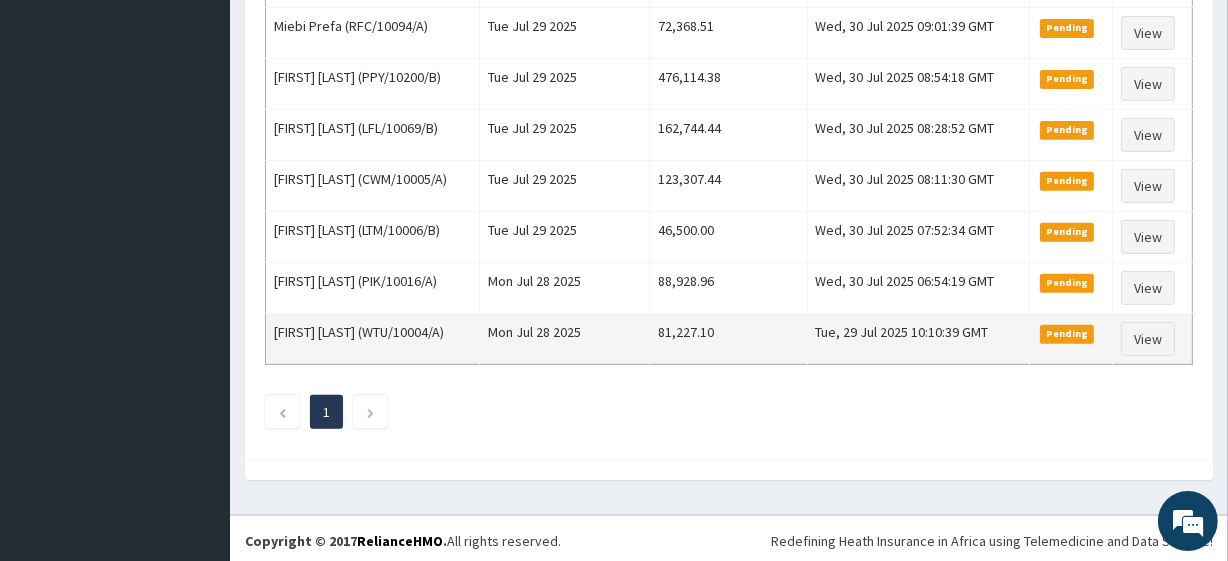 drag, startPoint x: 273, startPoint y: 203, endPoint x: 1180, endPoint y: 348, distance: 918.5173 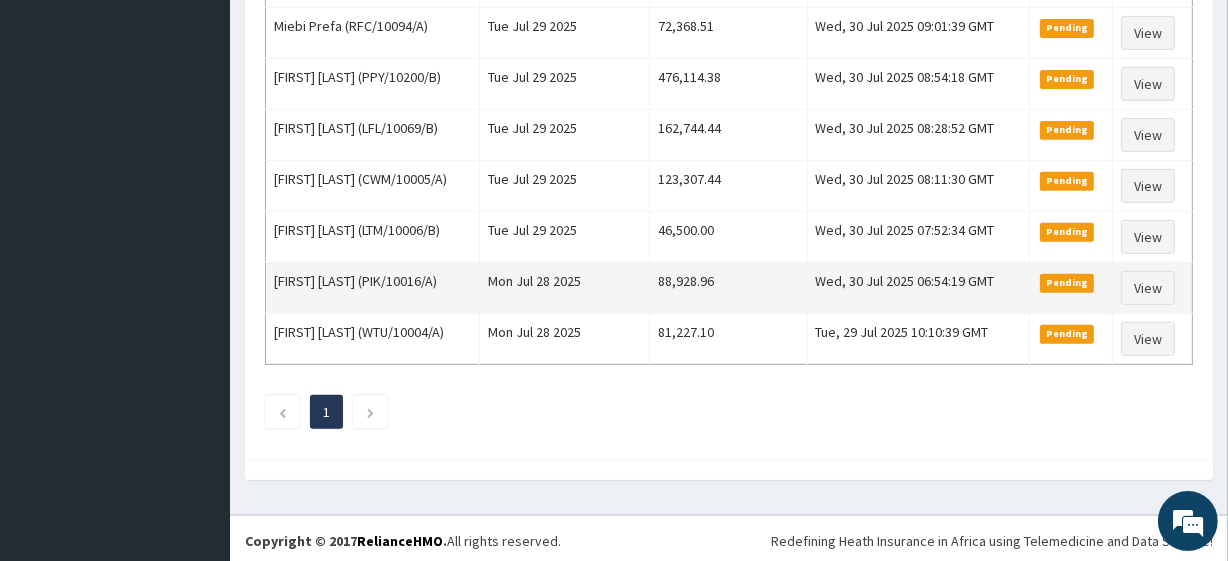 scroll, scrollTop: 0, scrollLeft: 0, axis: both 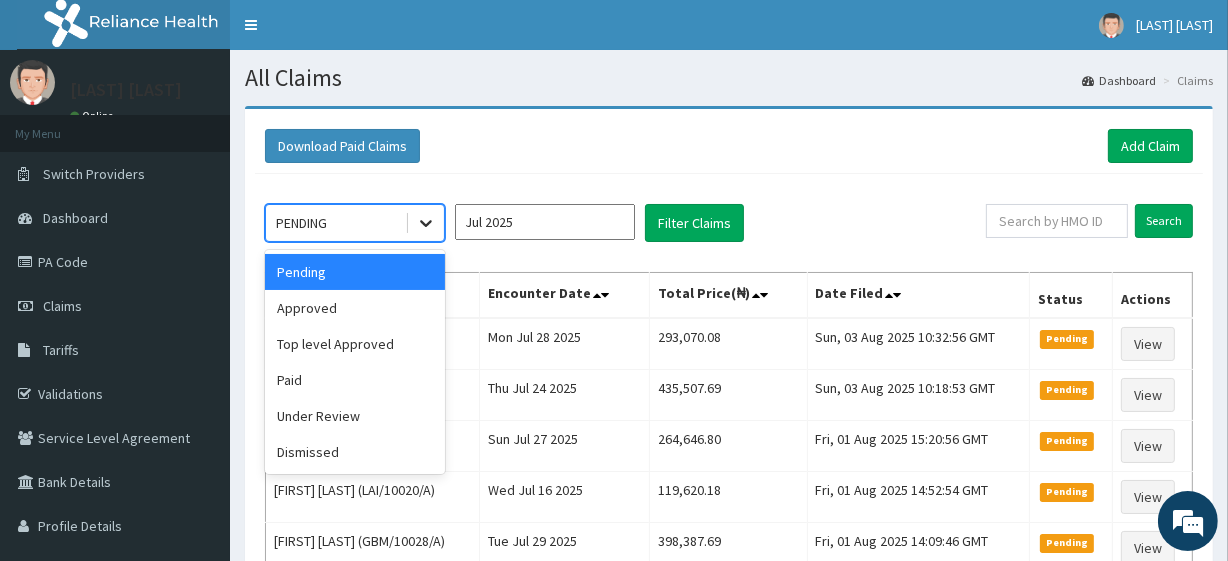 click at bounding box center [426, 223] 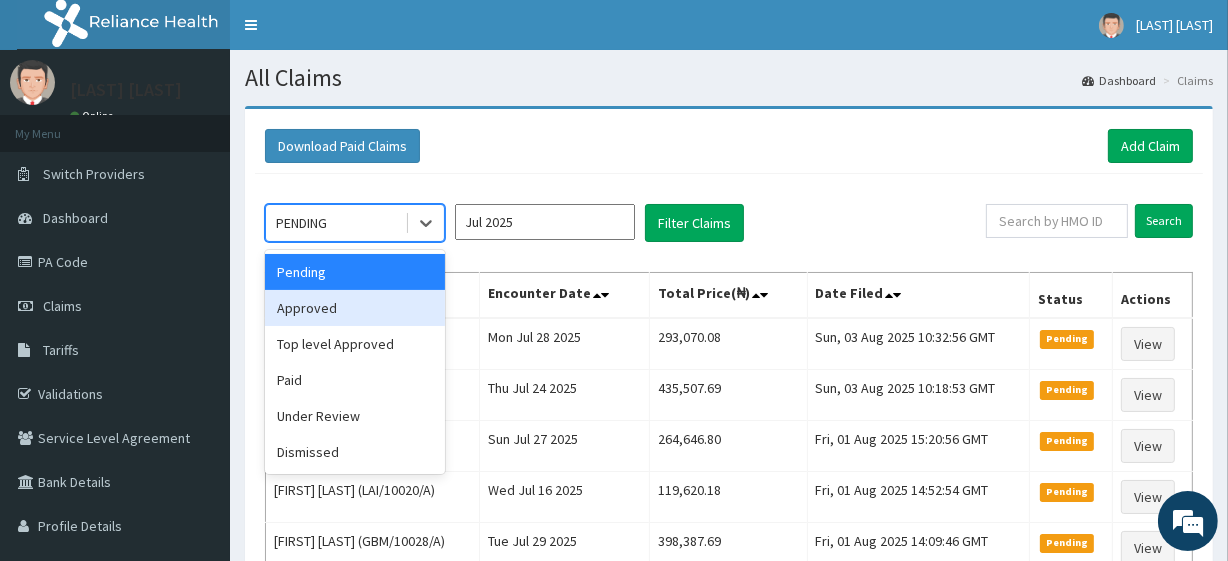 click on "Approved" at bounding box center (355, 308) 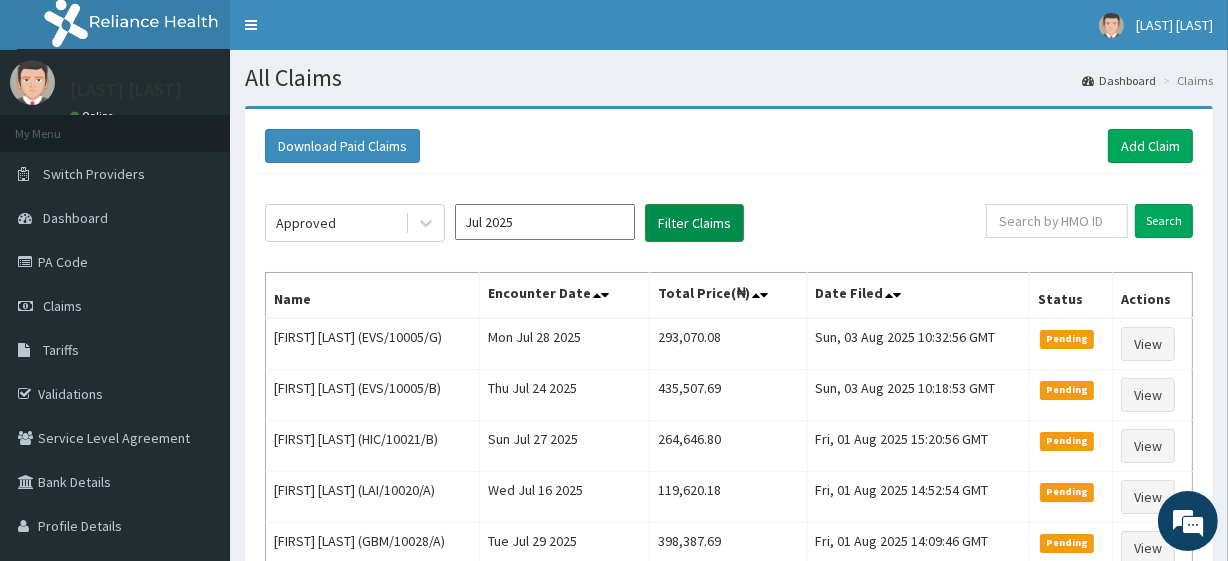 click on "Filter Claims" at bounding box center [694, 223] 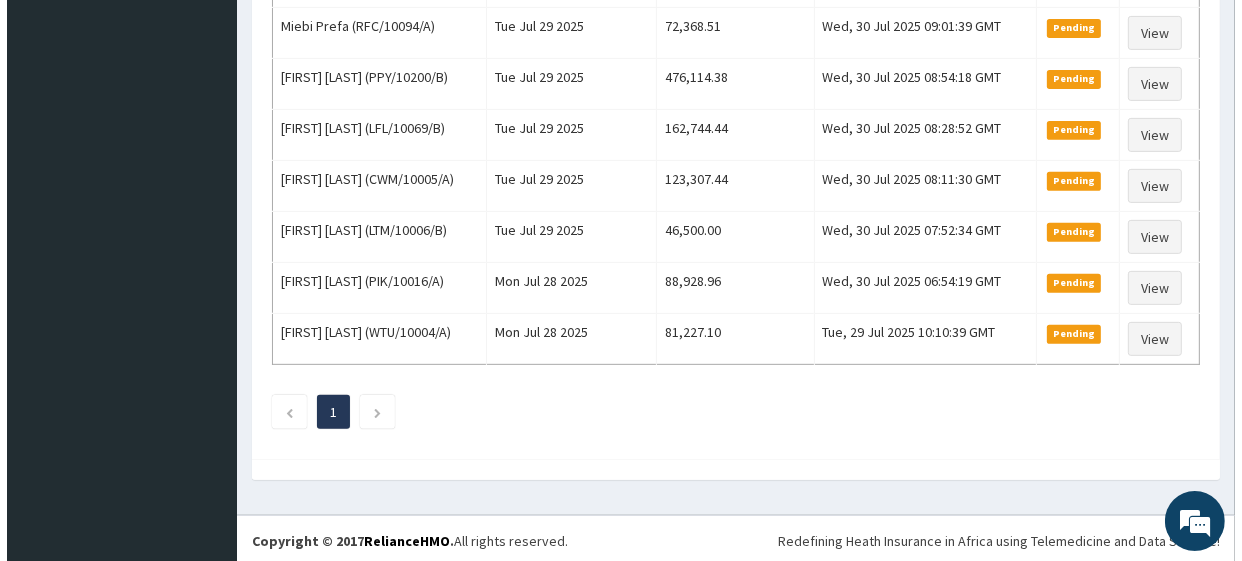 scroll, scrollTop: 0, scrollLeft: 0, axis: both 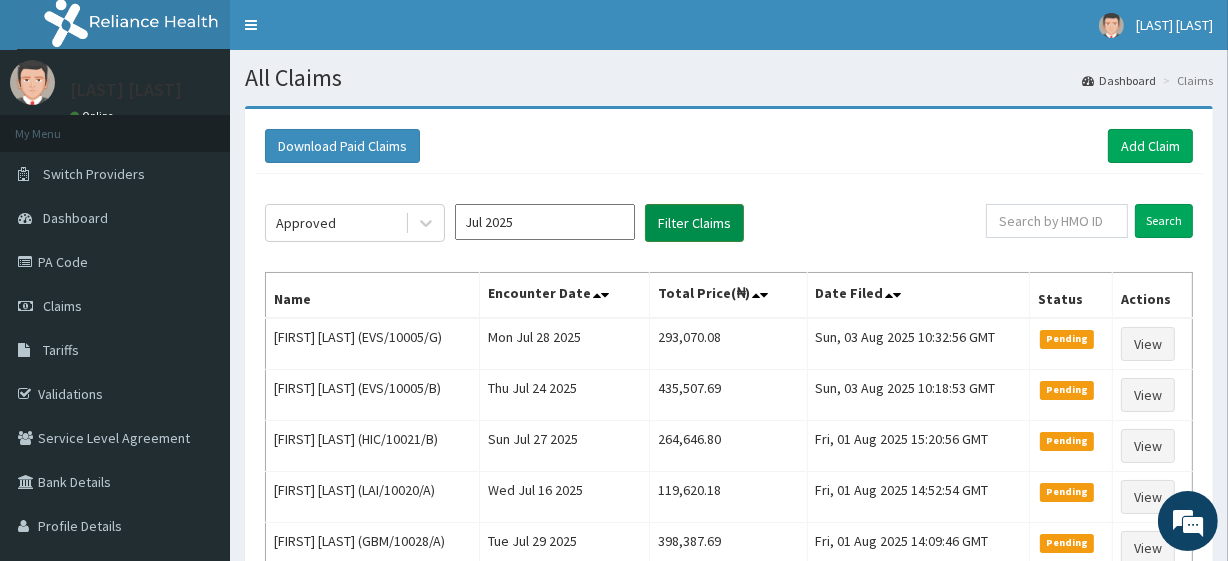 click on "Filter Claims" at bounding box center [694, 223] 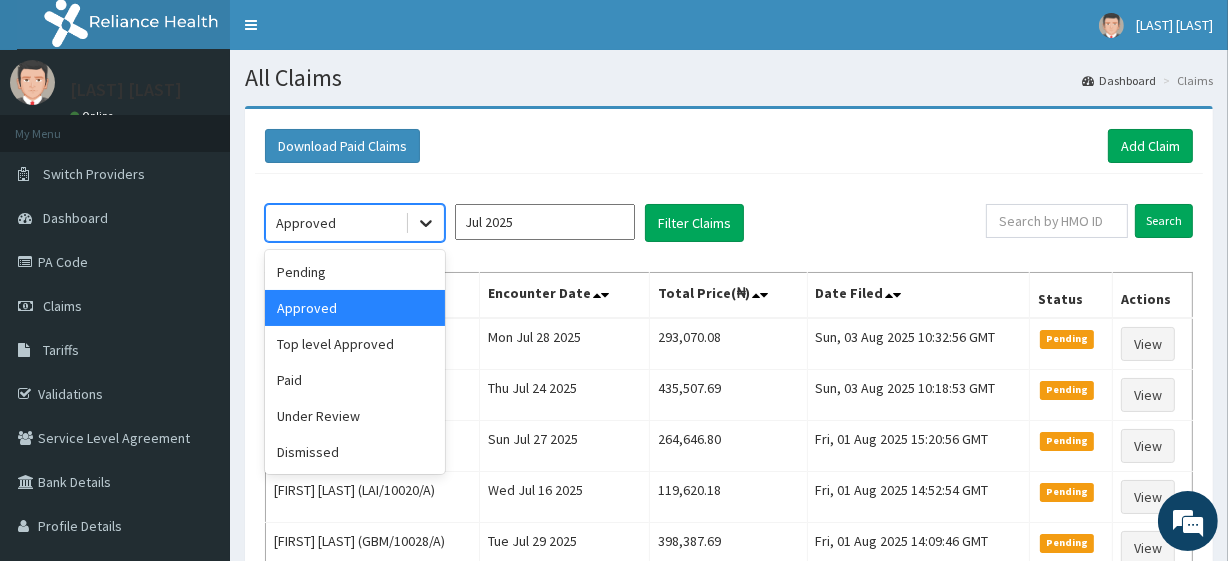 click at bounding box center [426, 223] 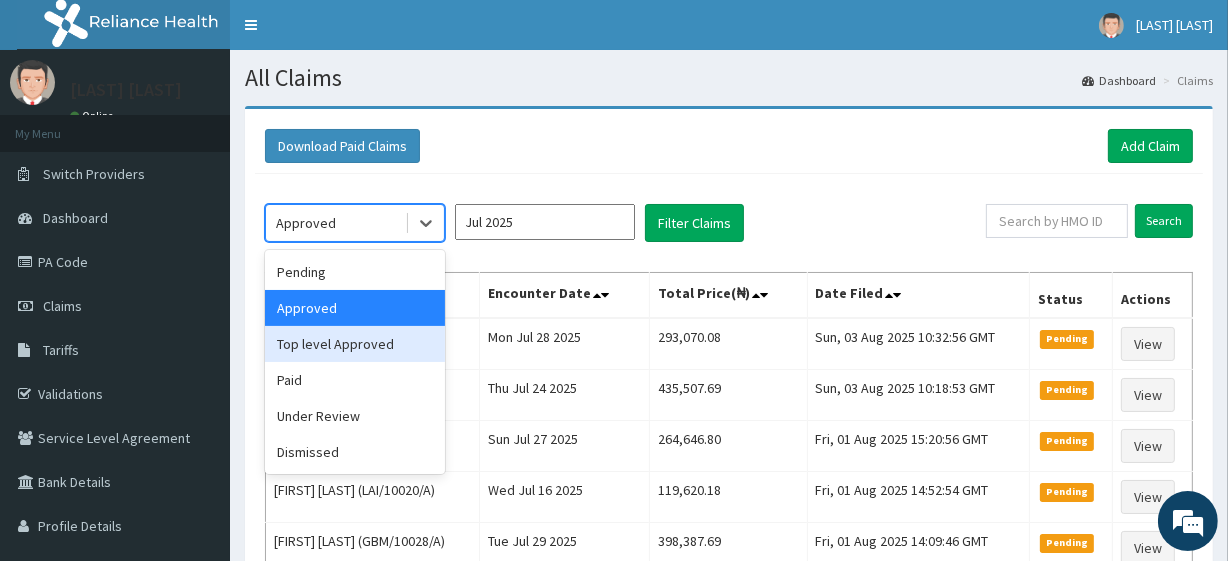 click on "Top level Approved" at bounding box center [355, 344] 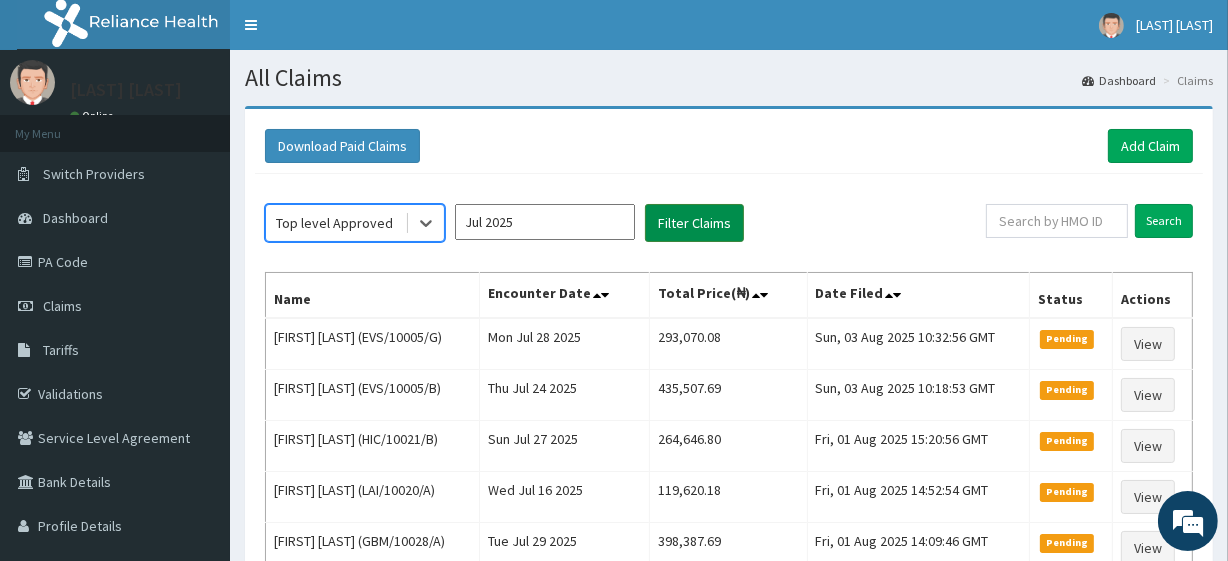 click on "Filter Claims" at bounding box center [694, 223] 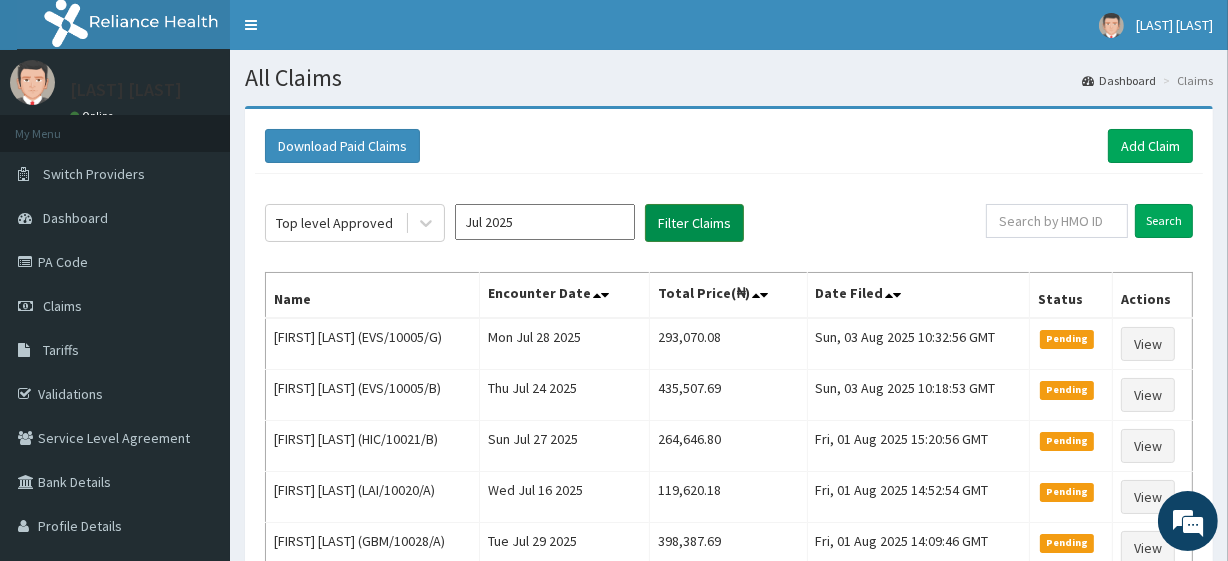 click on "Filter Claims" at bounding box center [694, 223] 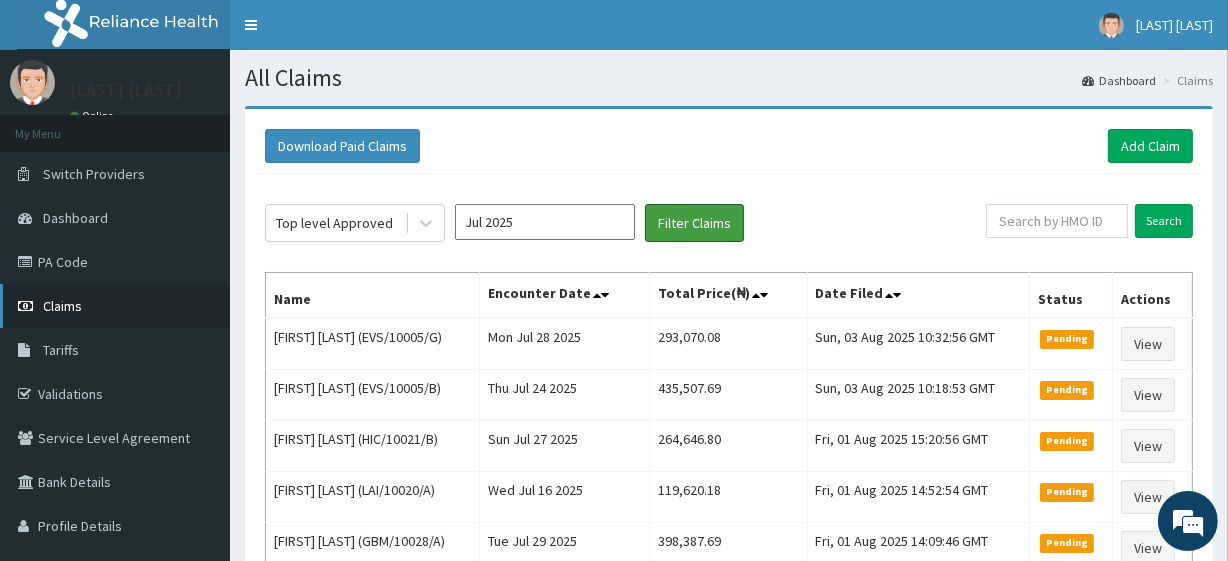 type 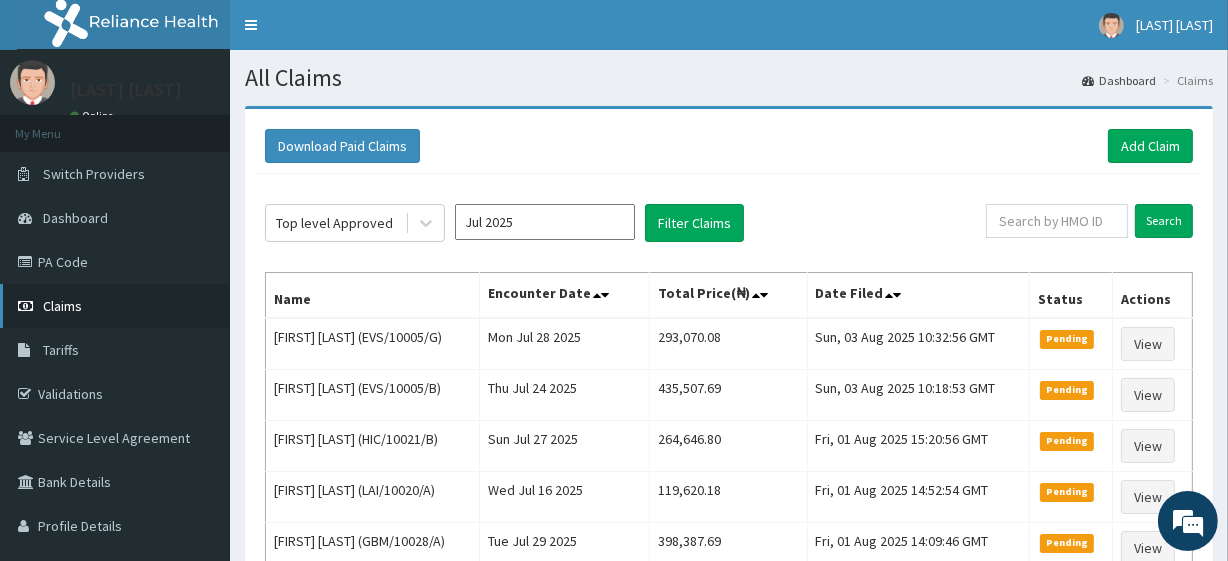 click on "Claims" at bounding box center [115, 306] 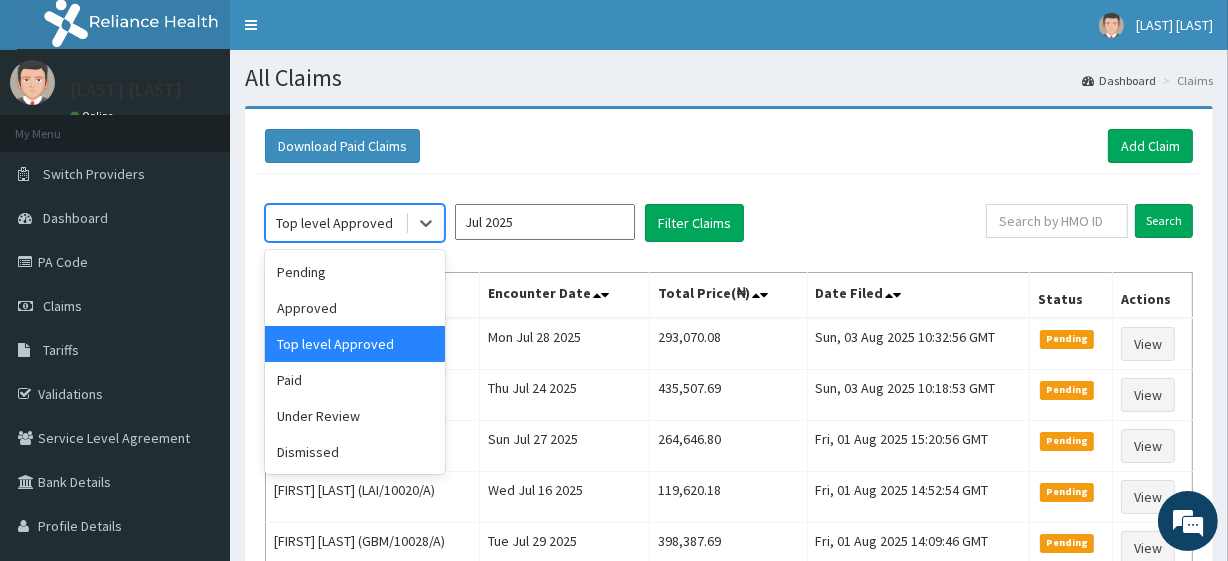 click on "Top level Approved" at bounding box center [334, 223] 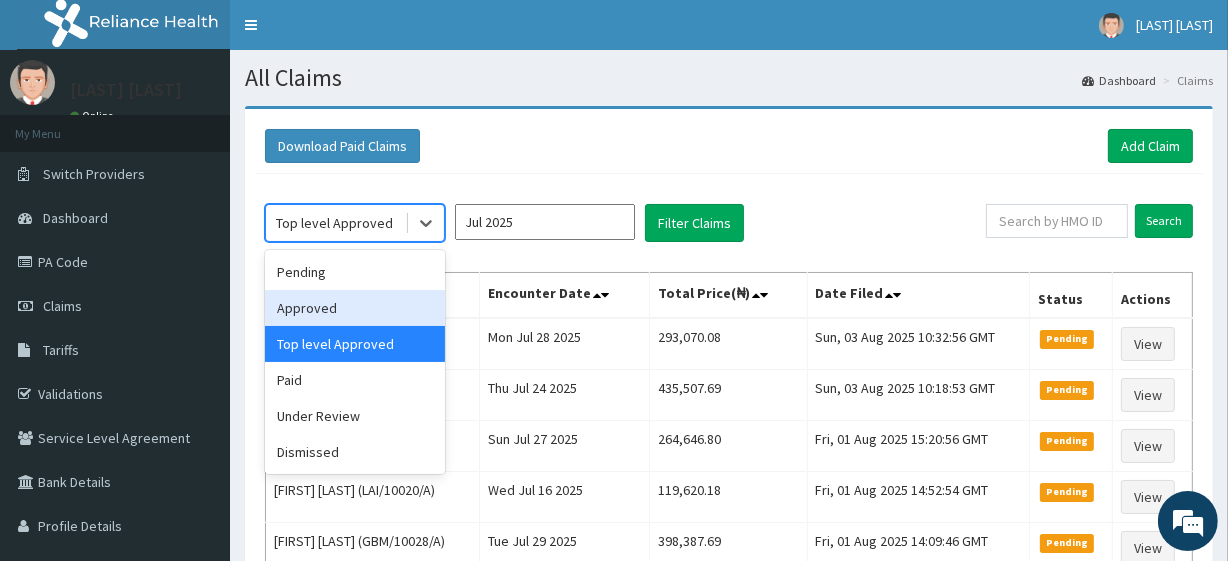 click on "Approved" at bounding box center (355, 308) 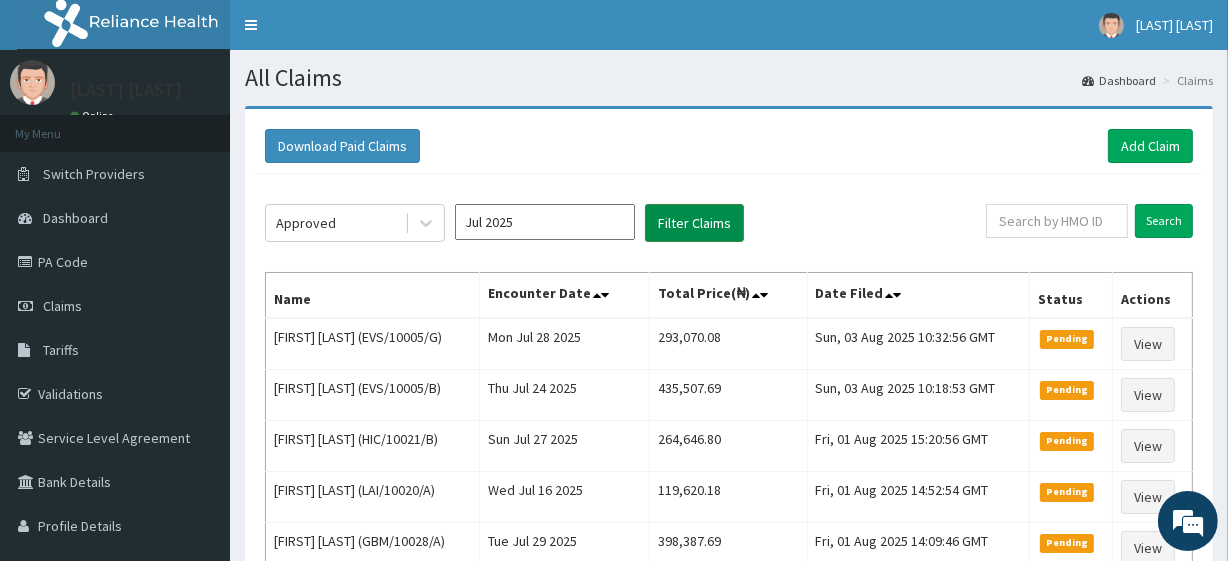 click on "Filter Claims" at bounding box center [694, 223] 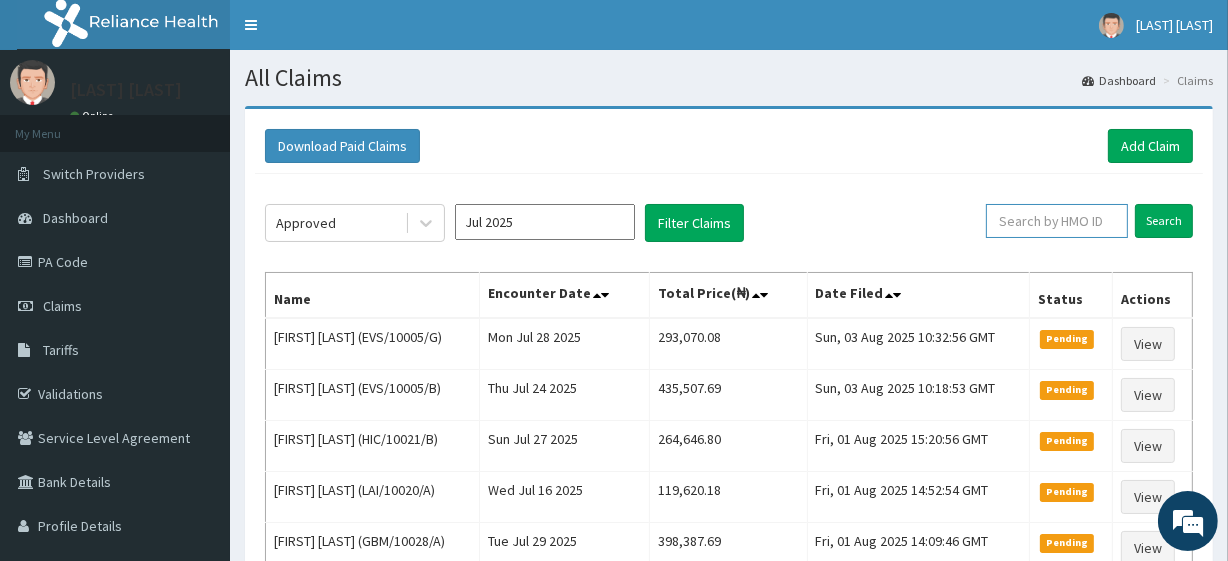 click at bounding box center (1057, 221) 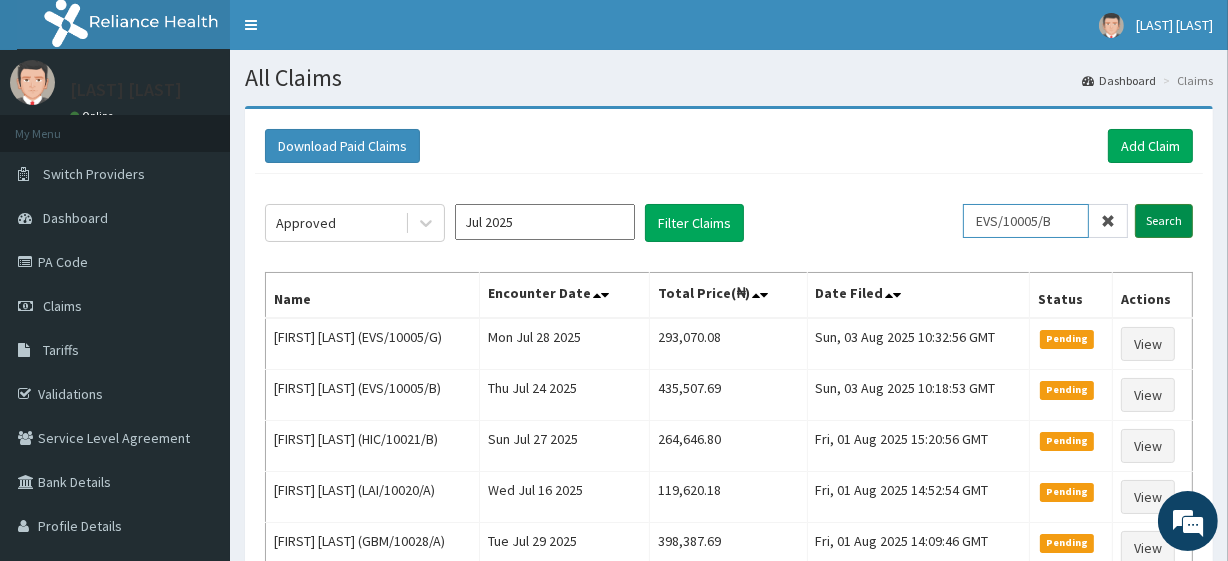 type on "EVS/10005/B" 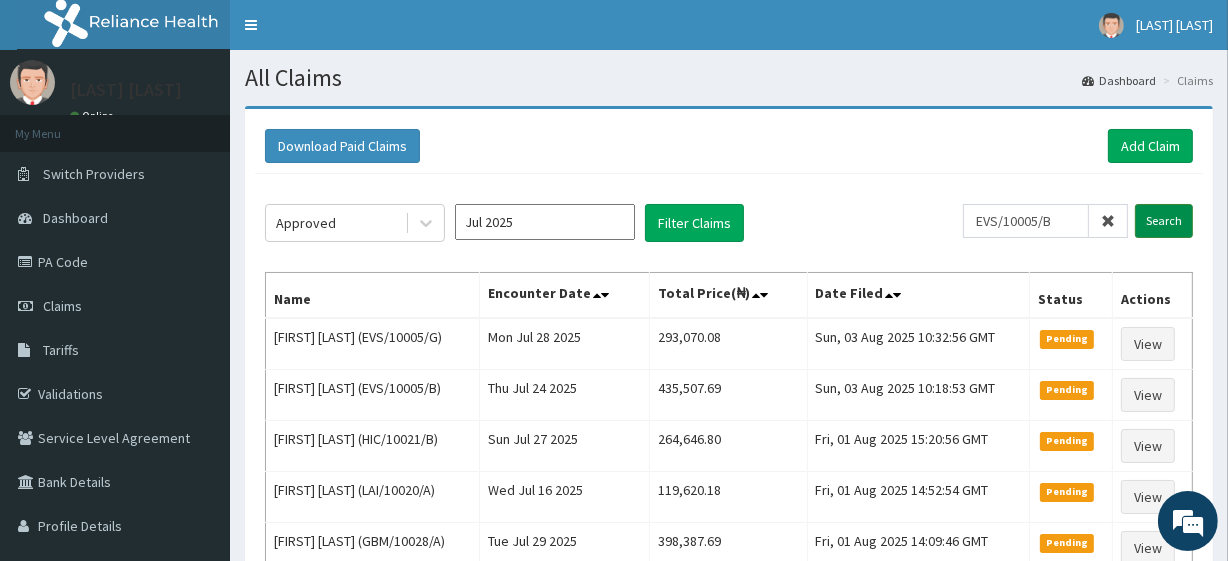 click on "Search" at bounding box center [1164, 221] 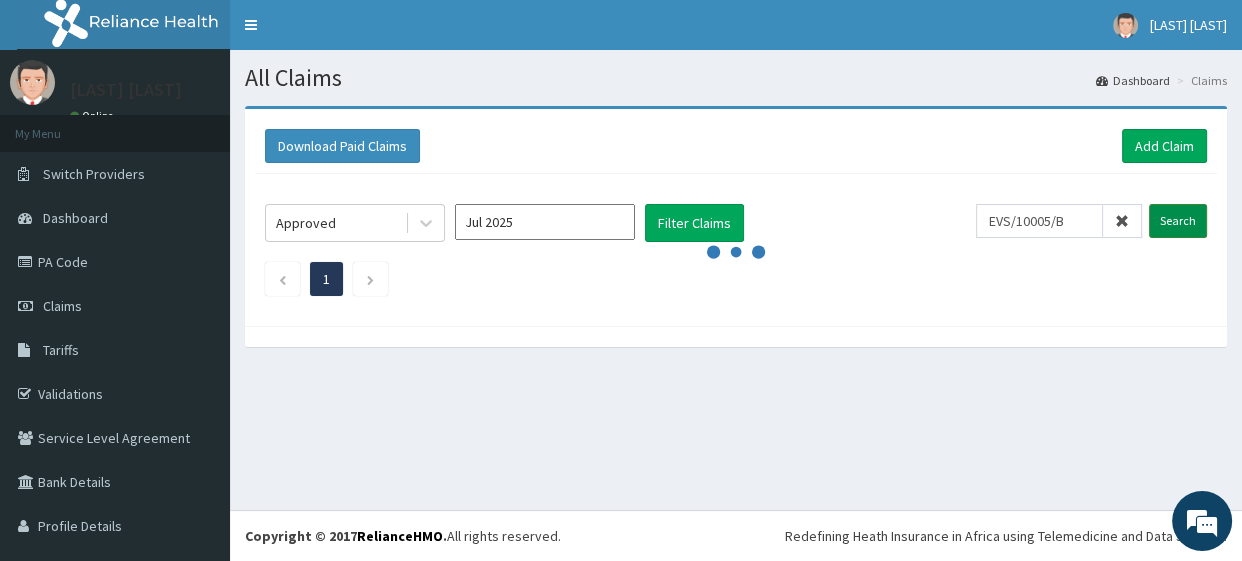 click on "Search" at bounding box center (1178, 221) 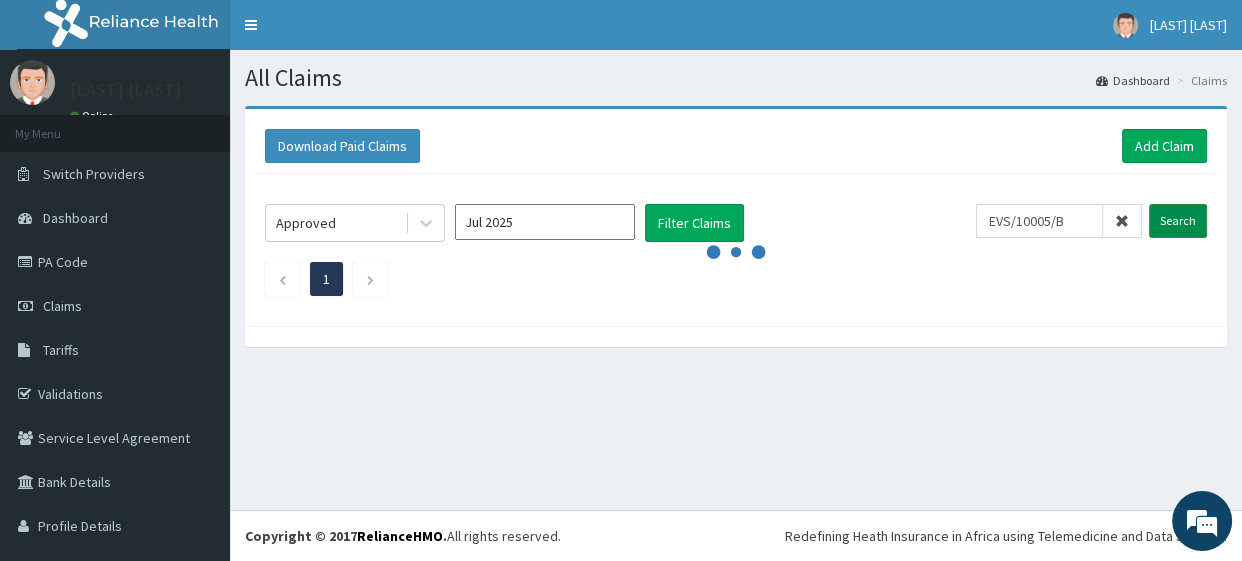 click on "Search" at bounding box center [1178, 221] 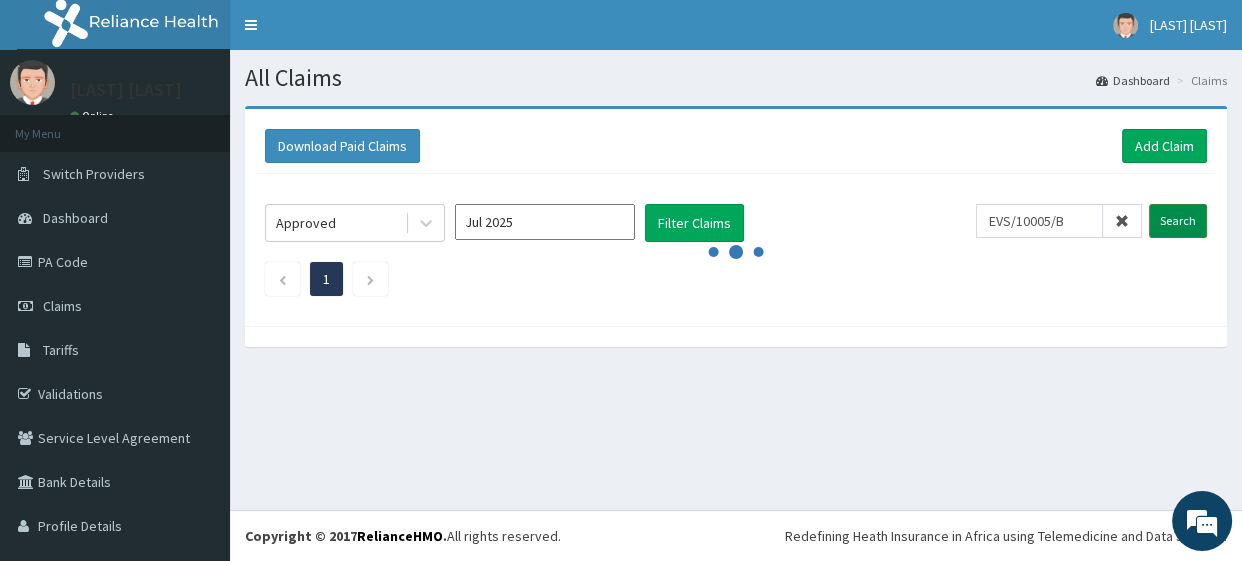 click on "Search" at bounding box center [1178, 221] 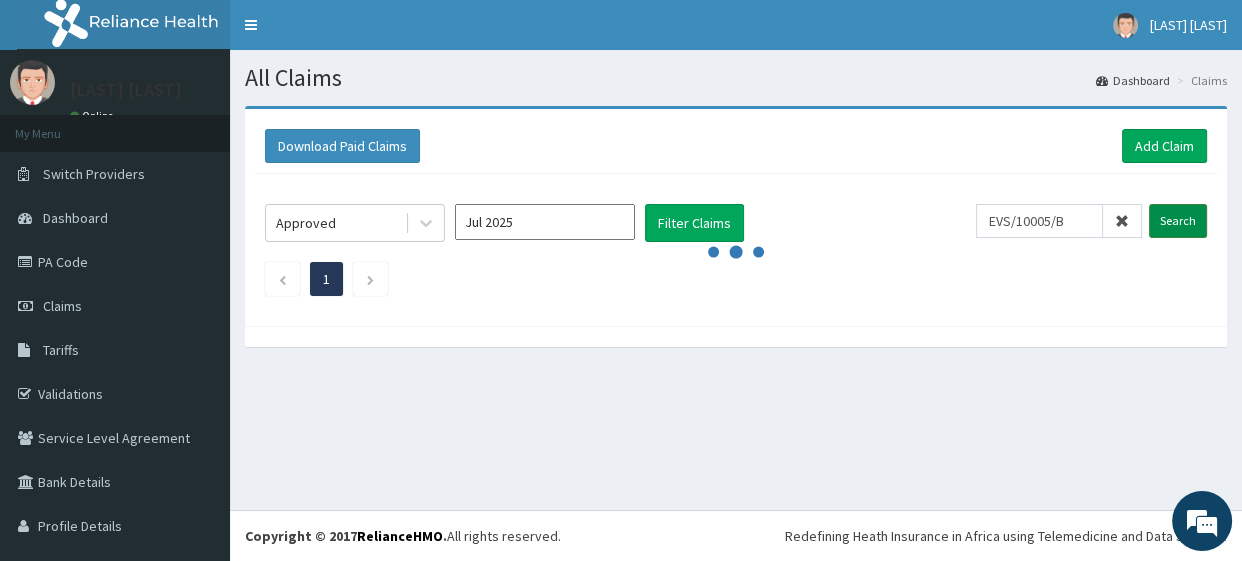 click on "Search" at bounding box center (1178, 221) 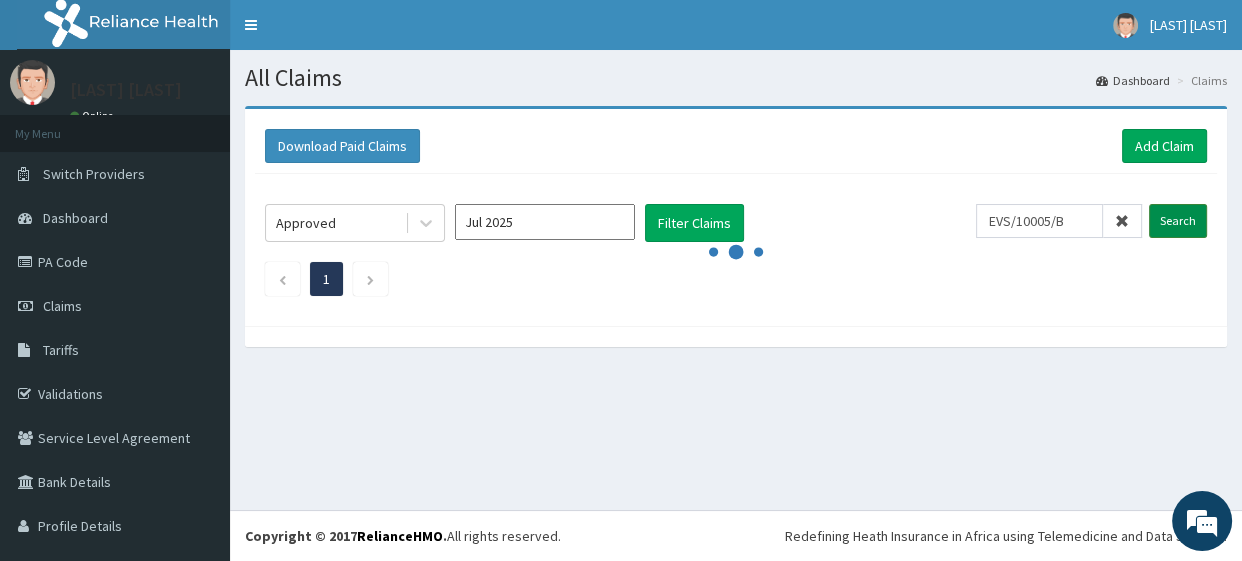 click on "Search" at bounding box center [1178, 221] 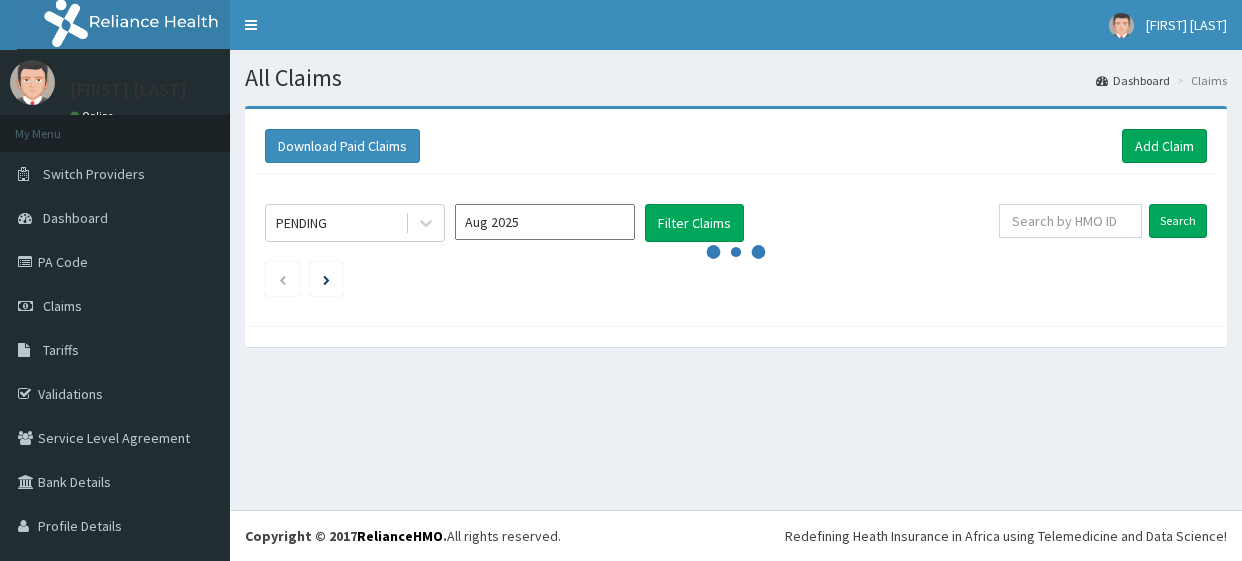 scroll, scrollTop: 0, scrollLeft: 0, axis: both 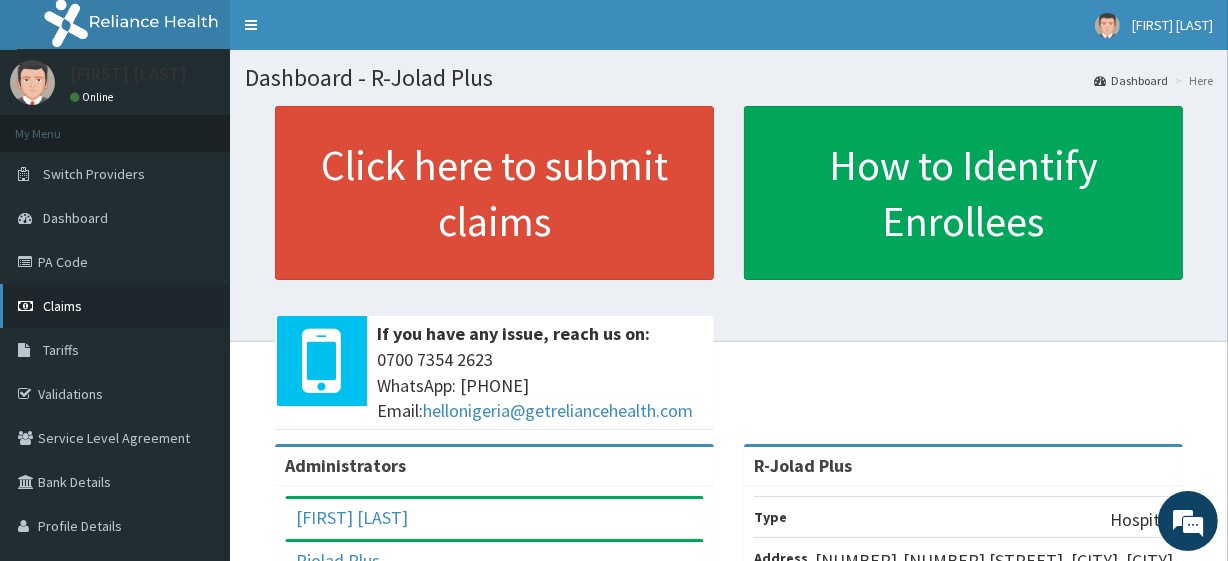 click on "Claims" at bounding box center [62, 306] 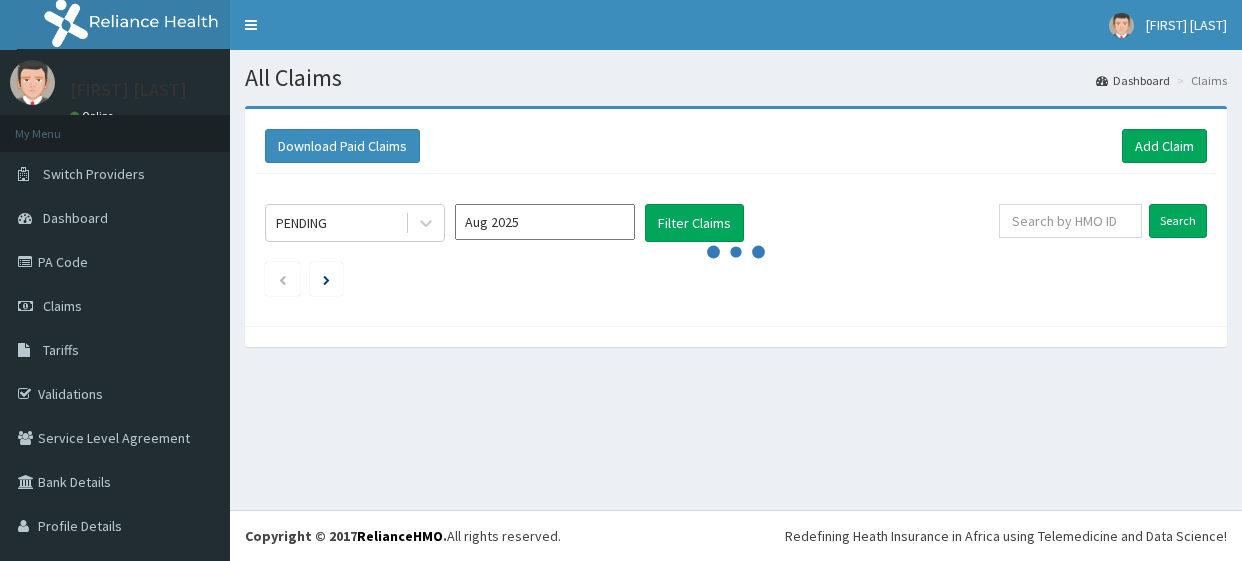 scroll, scrollTop: 0, scrollLeft: 0, axis: both 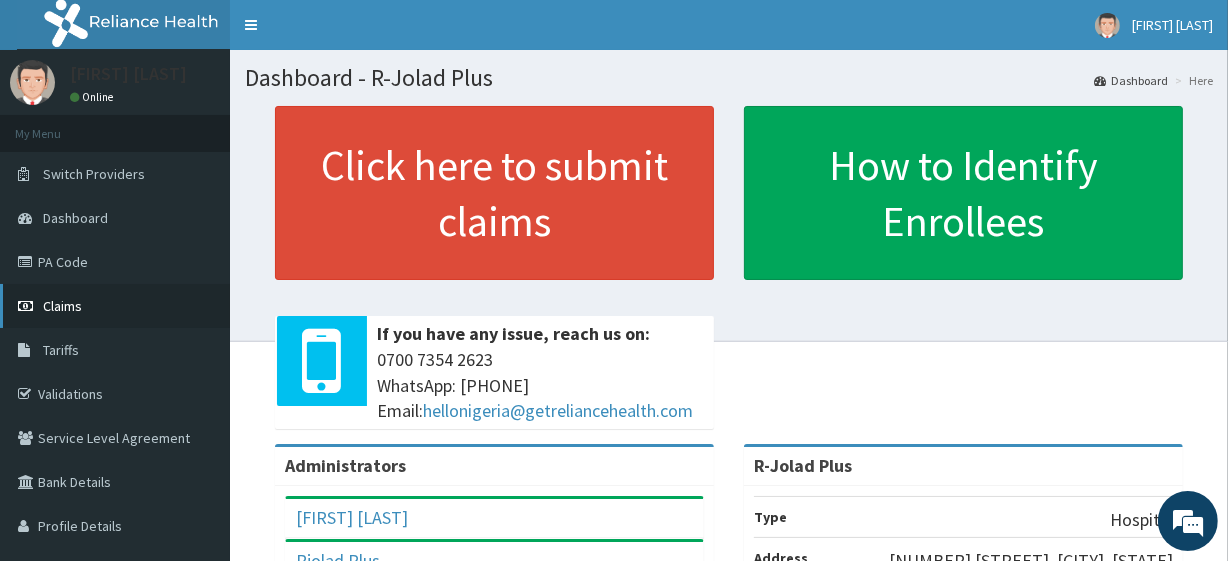 click on "Claims" at bounding box center (115, 306) 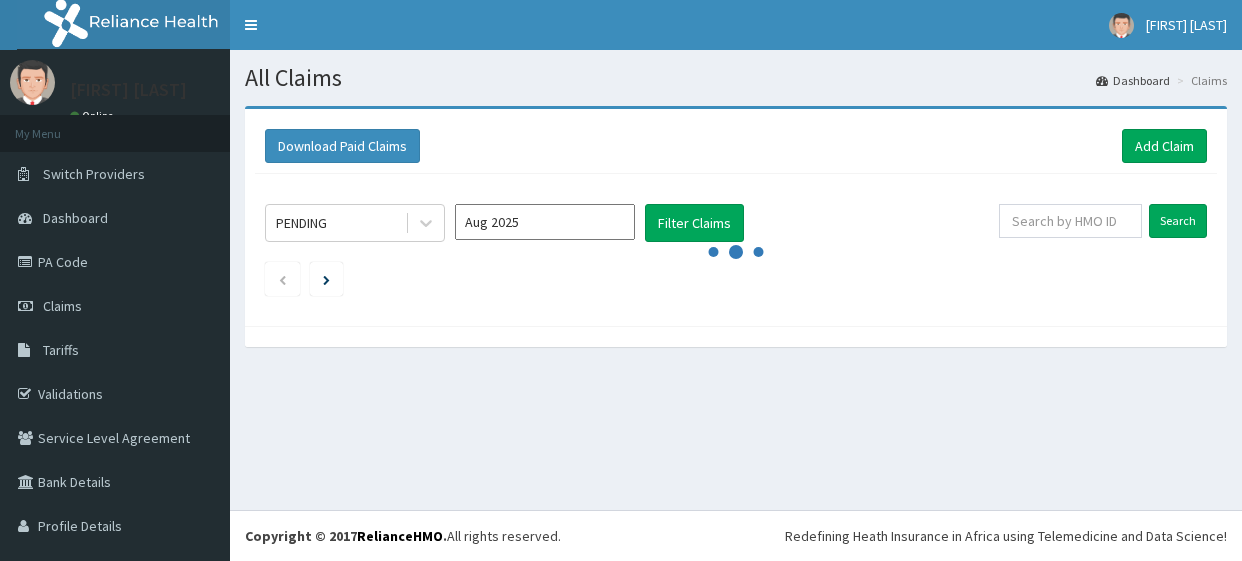 scroll, scrollTop: 0, scrollLeft: 0, axis: both 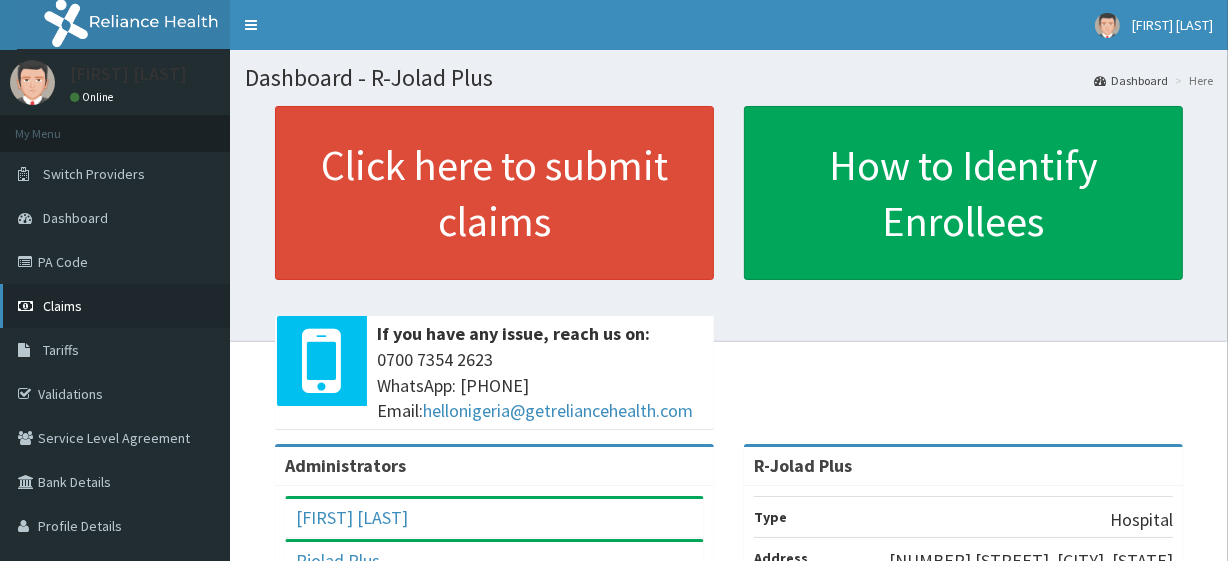 click on "Claims" at bounding box center (115, 306) 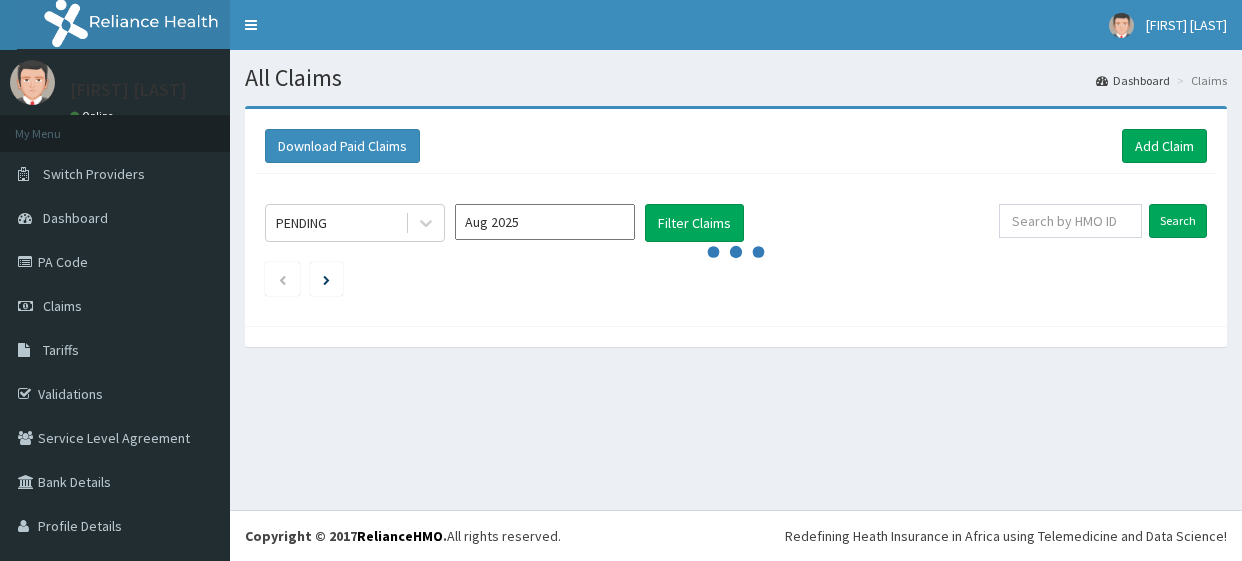 scroll, scrollTop: 0, scrollLeft: 0, axis: both 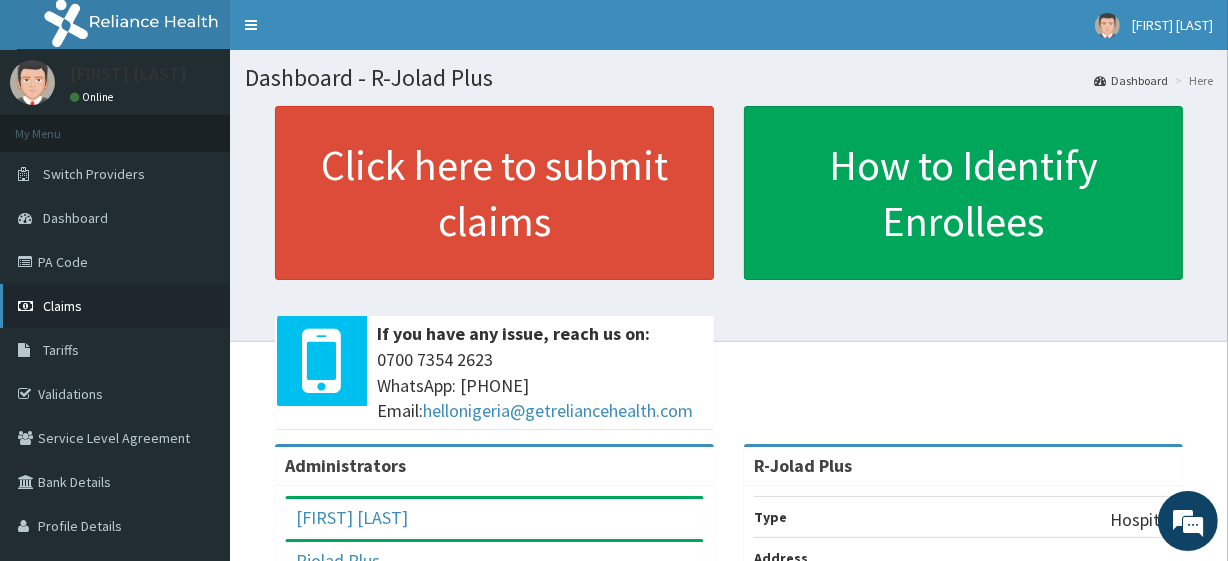 click on "Claims" at bounding box center (115, 306) 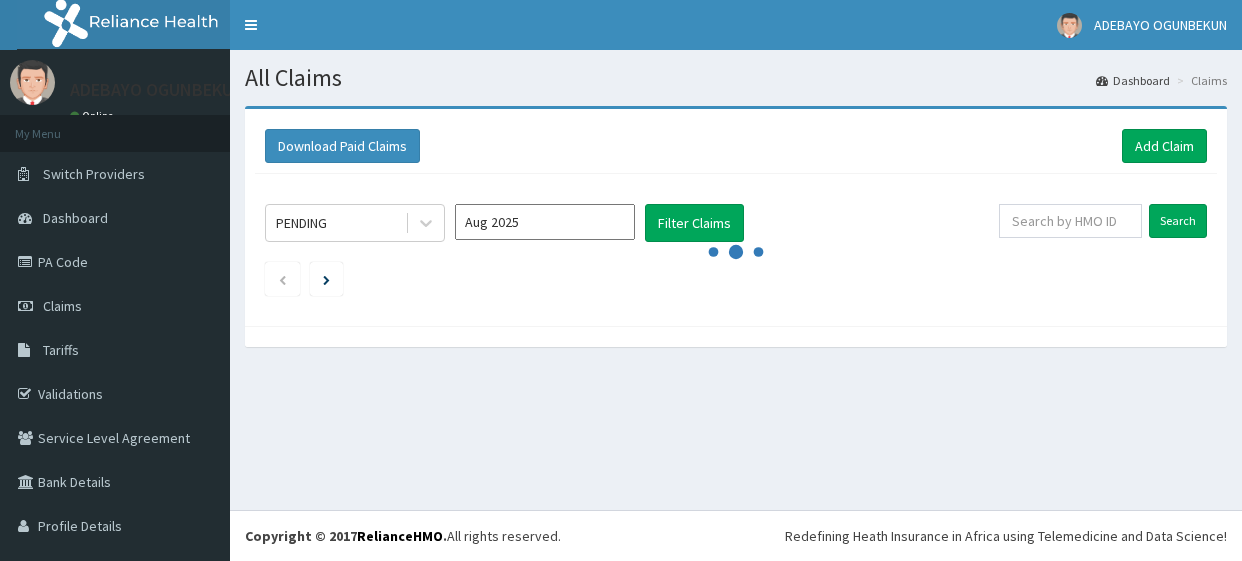 scroll, scrollTop: 0, scrollLeft: 0, axis: both 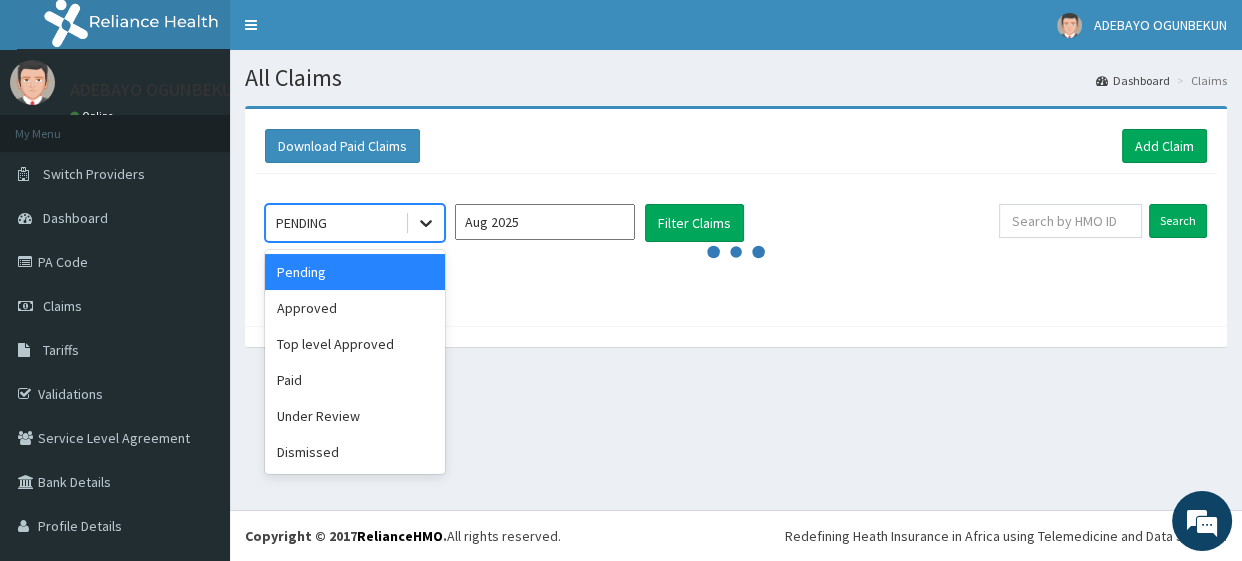 click 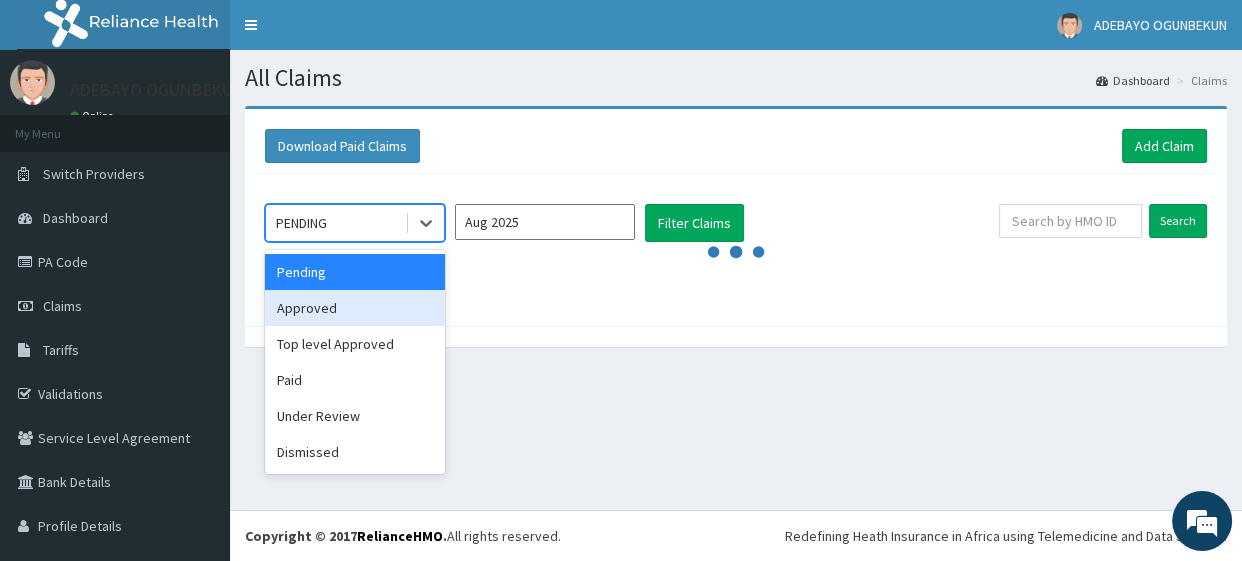 click on "Approved" at bounding box center [355, 308] 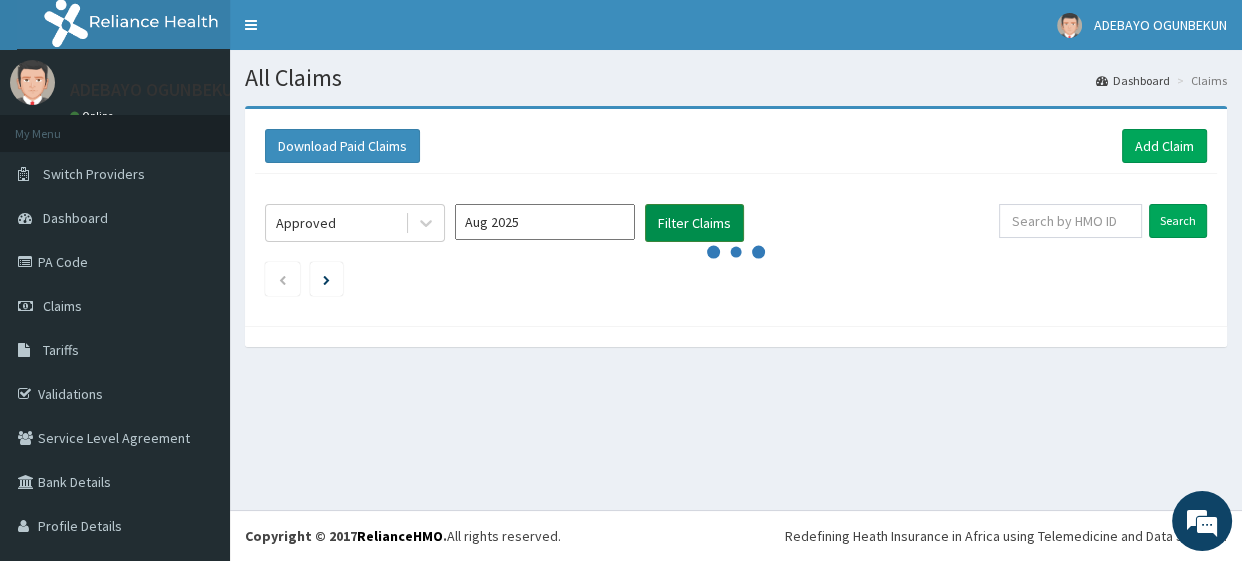 click on "Filter Claims" at bounding box center [694, 223] 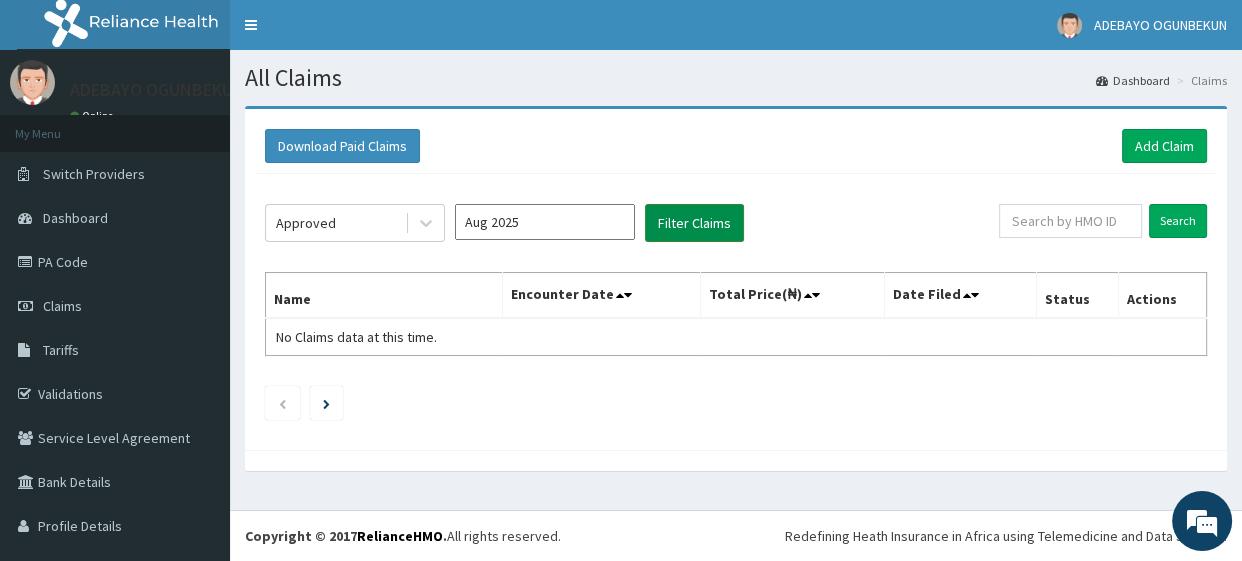 click on "Filter Claims" at bounding box center [694, 223] 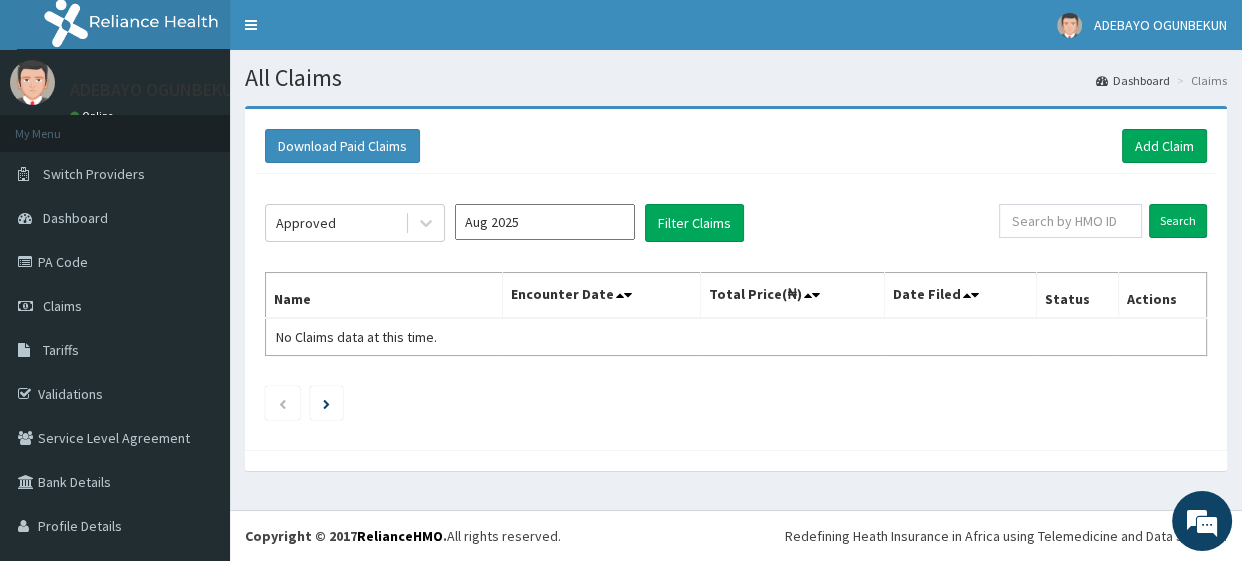 click on "Aug 2025" at bounding box center (545, 222) 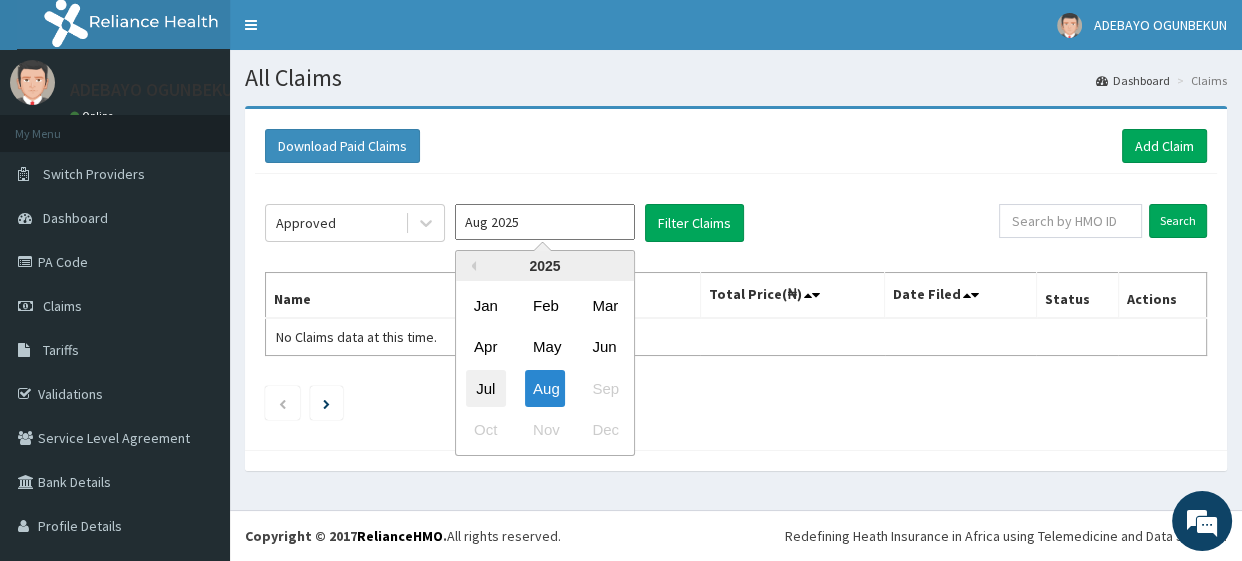 click on "Jul" at bounding box center (486, 388) 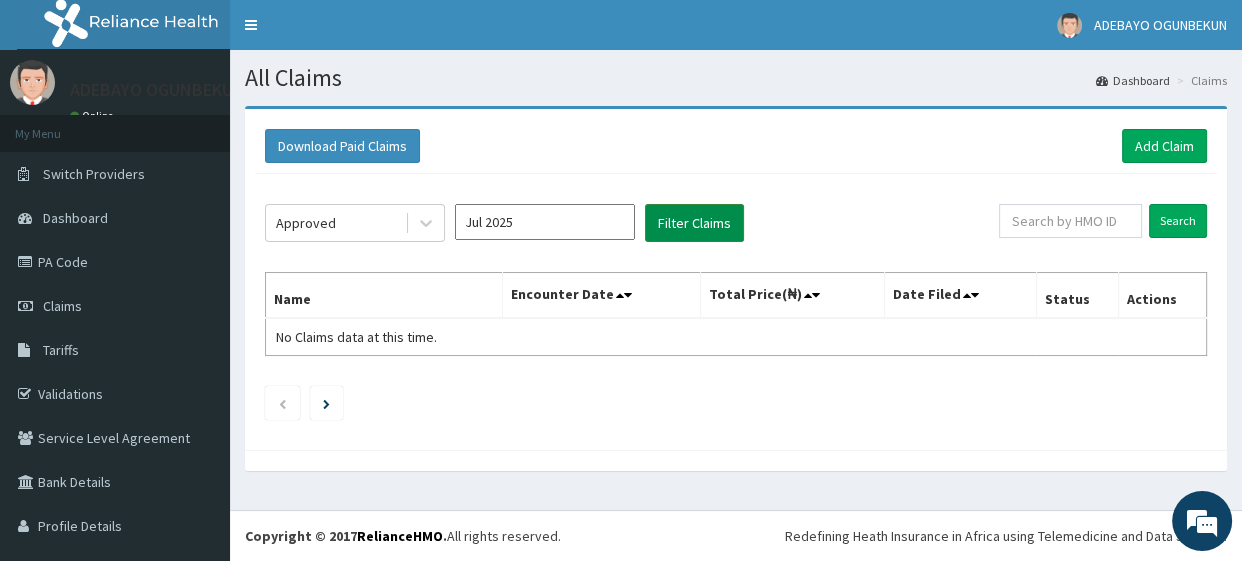 click on "Filter Claims" at bounding box center [694, 223] 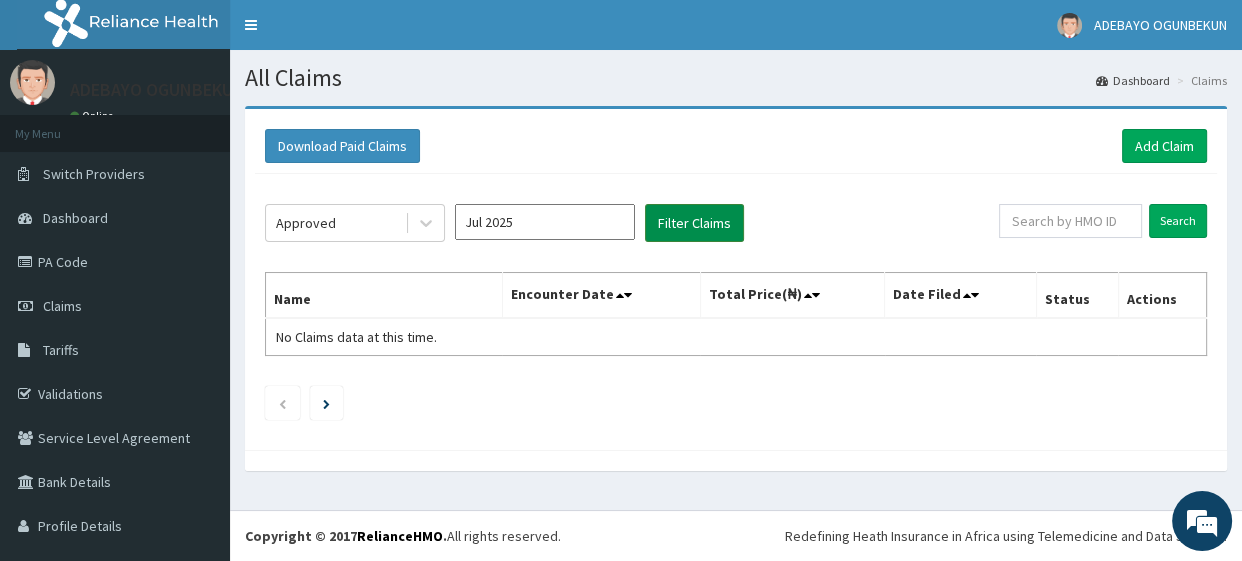 click on "Filter Claims" at bounding box center [694, 223] 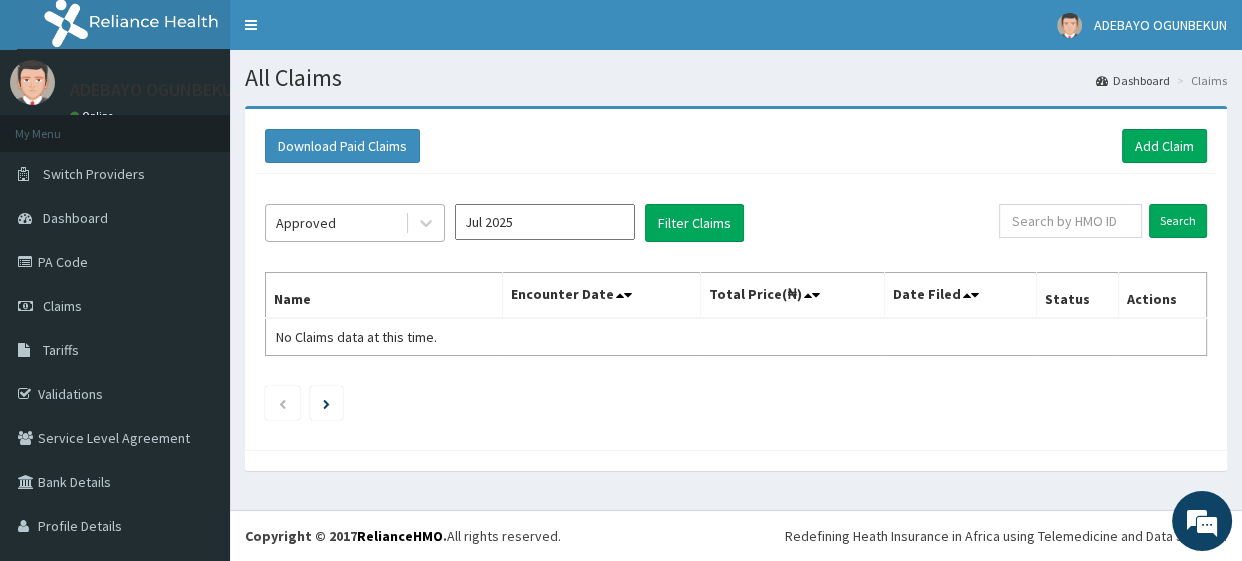 click on "Approved" at bounding box center (306, 223) 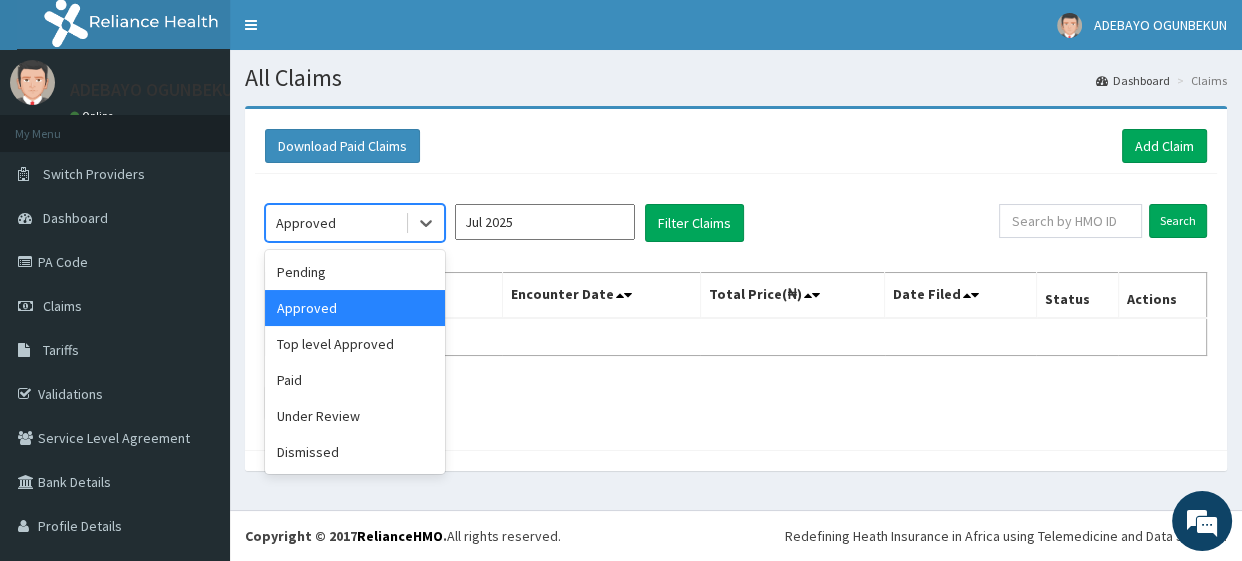 click on "Approved" at bounding box center (355, 308) 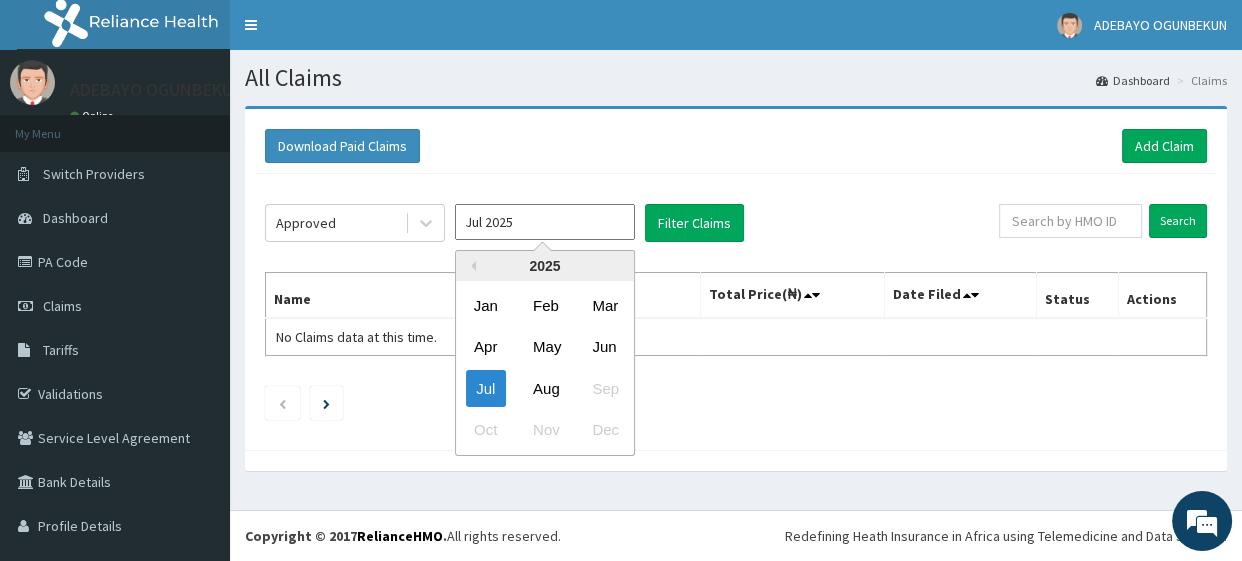 click on "Jul 2025" at bounding box center (545, 222) 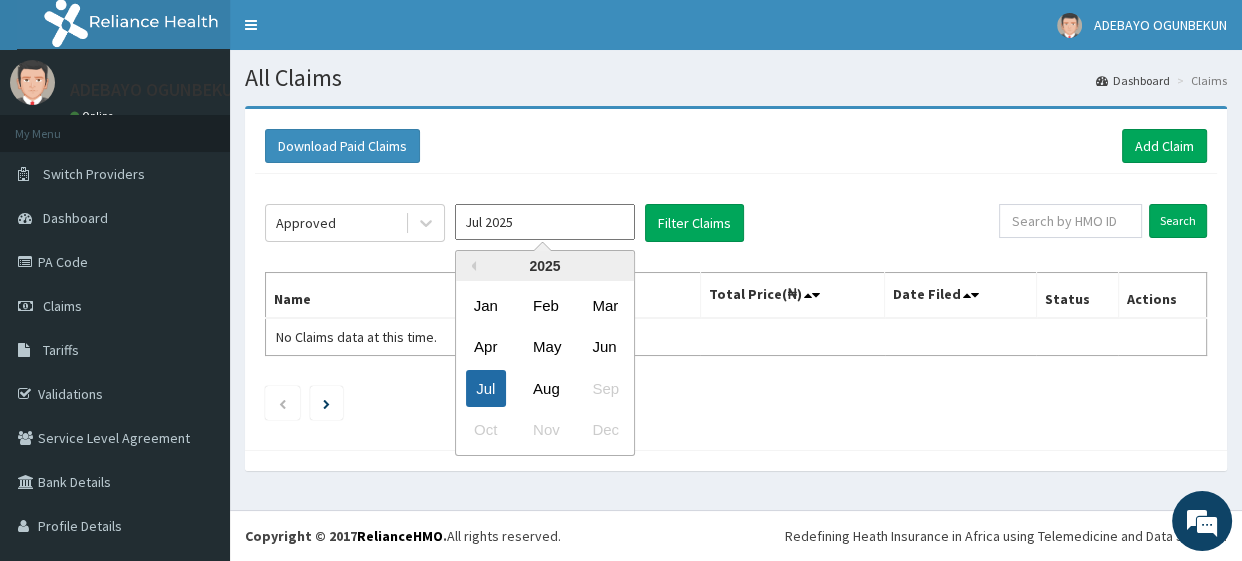 click on "Jul" at bounding box center [486, 388] 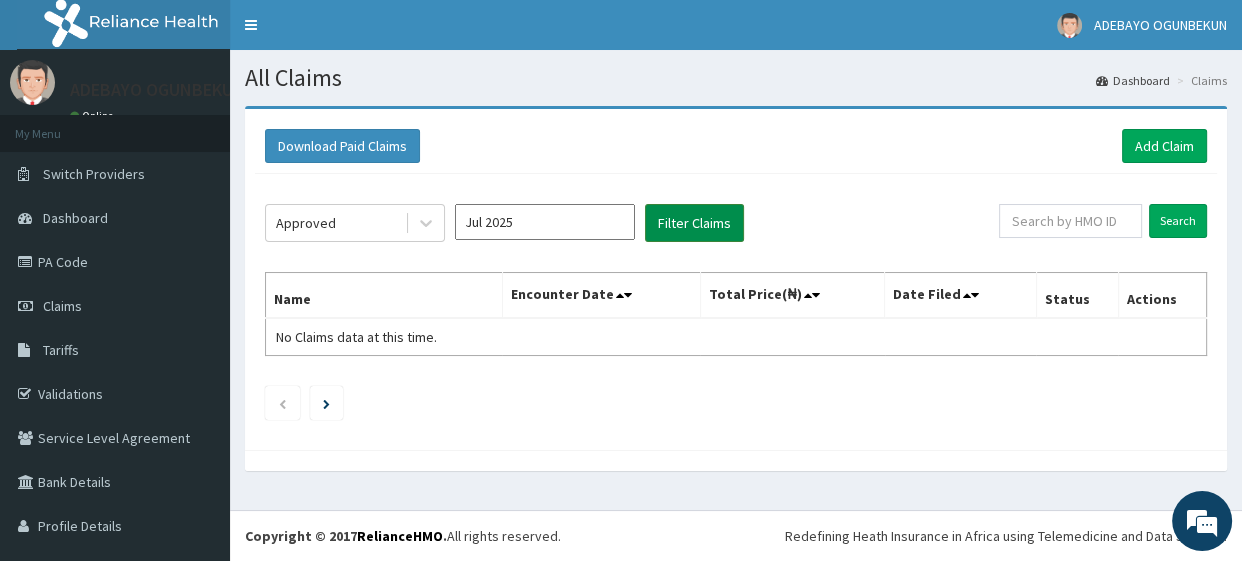 click on "Filter Claims" at bounding box center (694, 223) 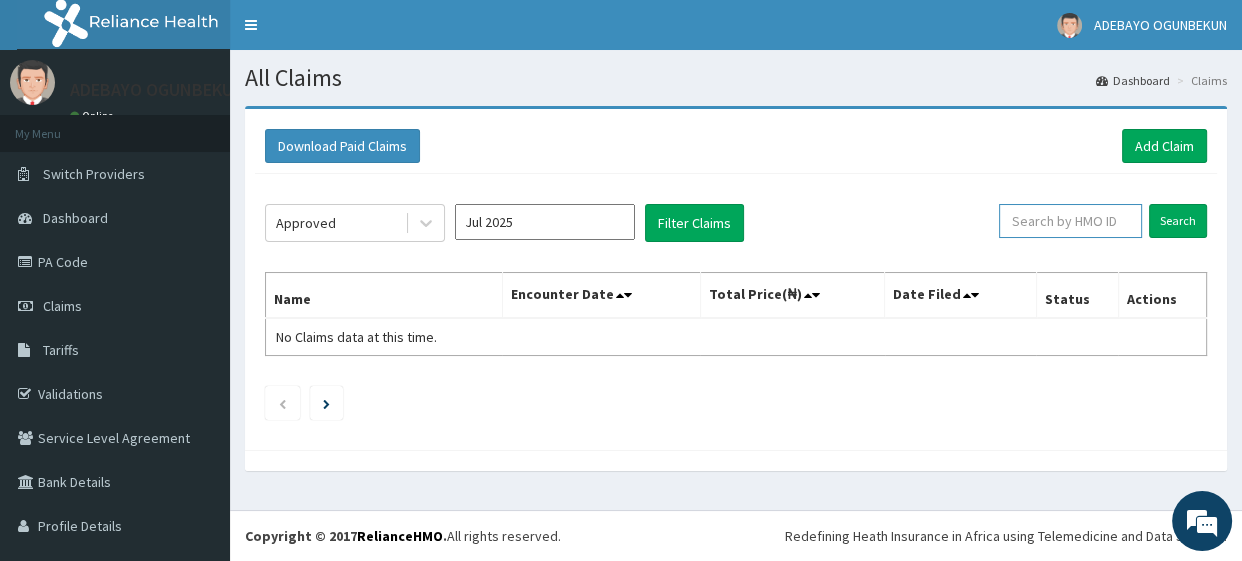 click at bounding box center (1070, 221) 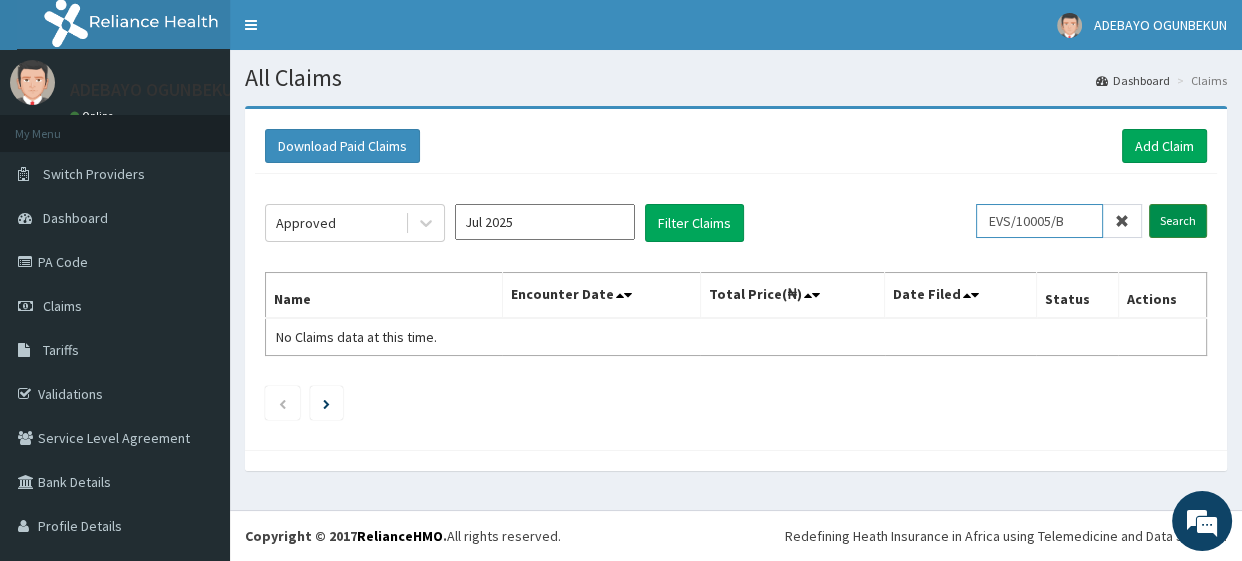 type on "EVS/10005/B" 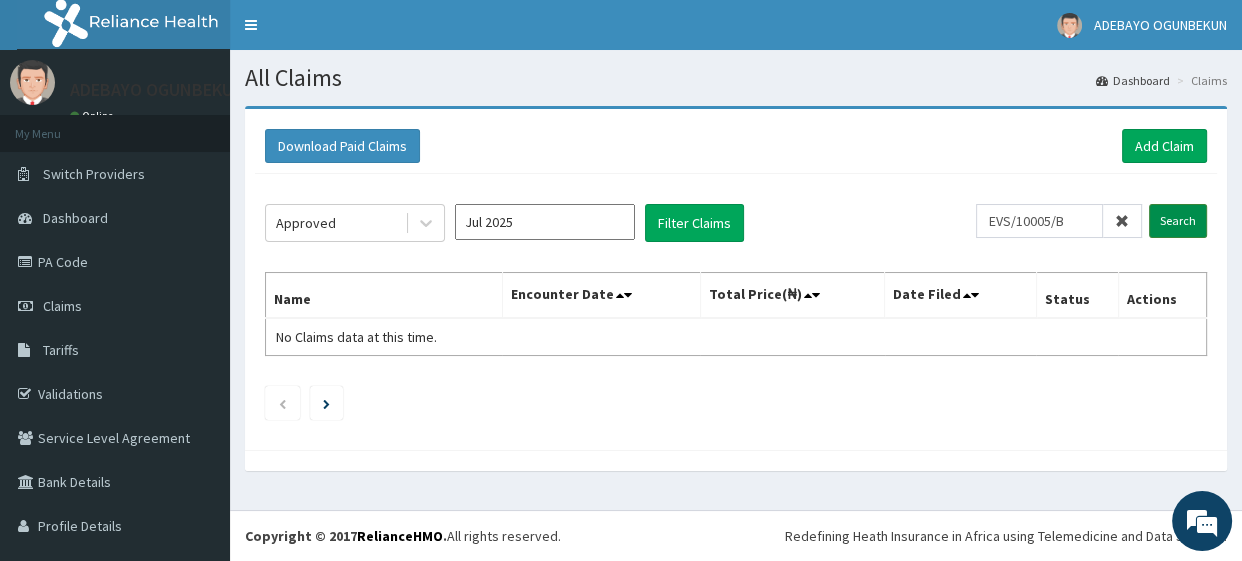 click on "Search" at bounding box center [1178, 221] 